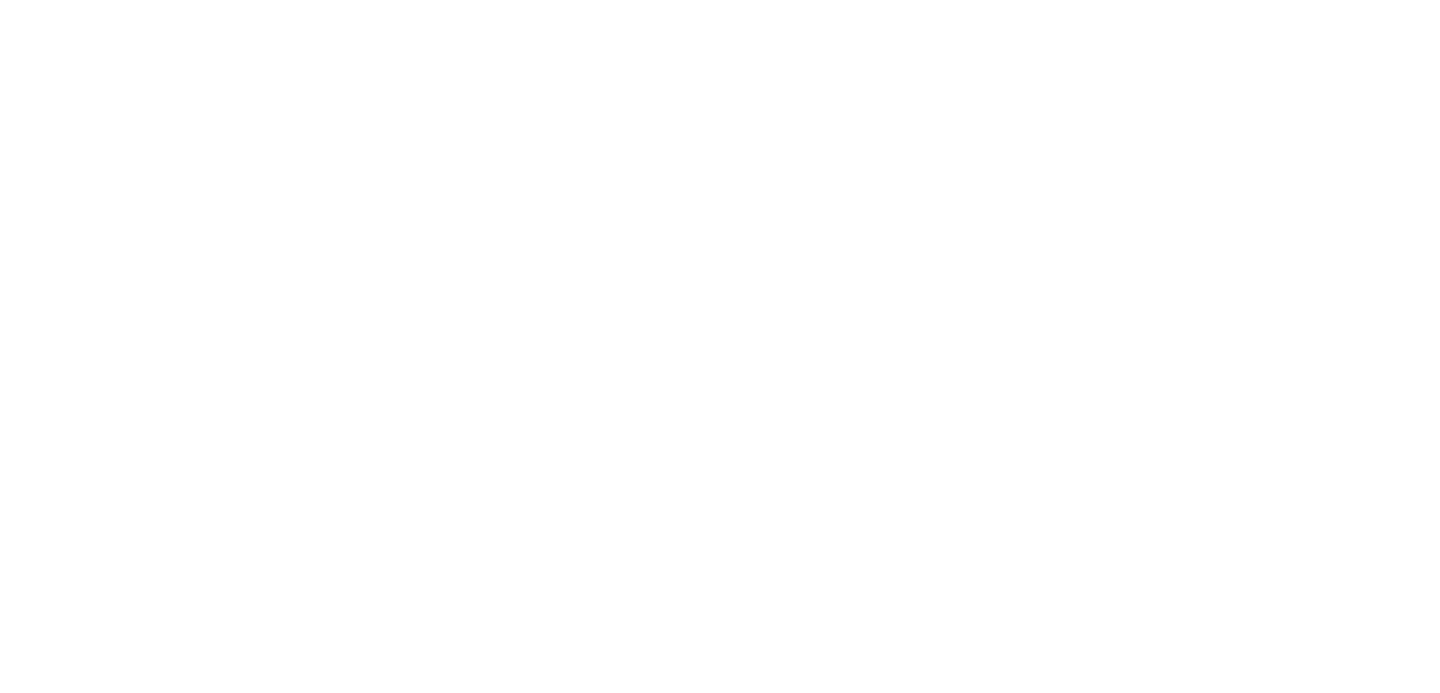 scroll, scrollTop: 0, scrollLeft: 0, axis: both 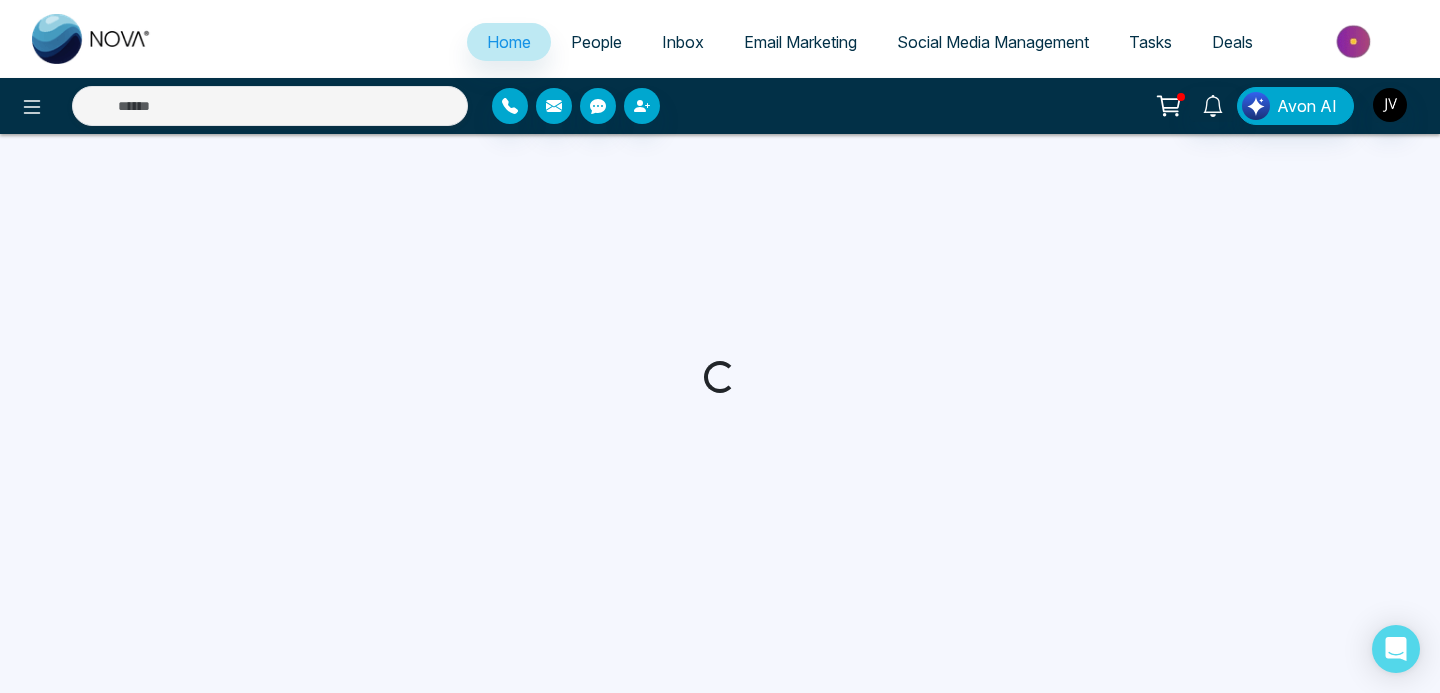 select on "*" 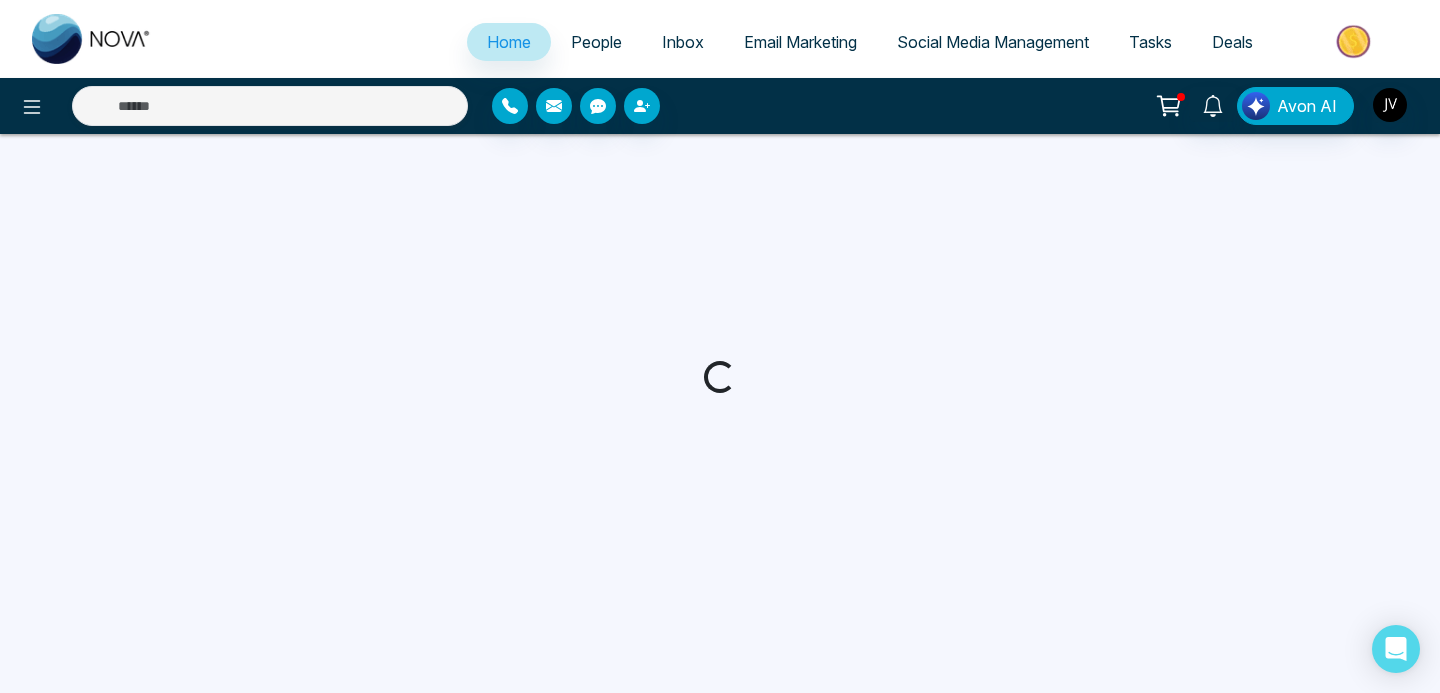 select on "*" 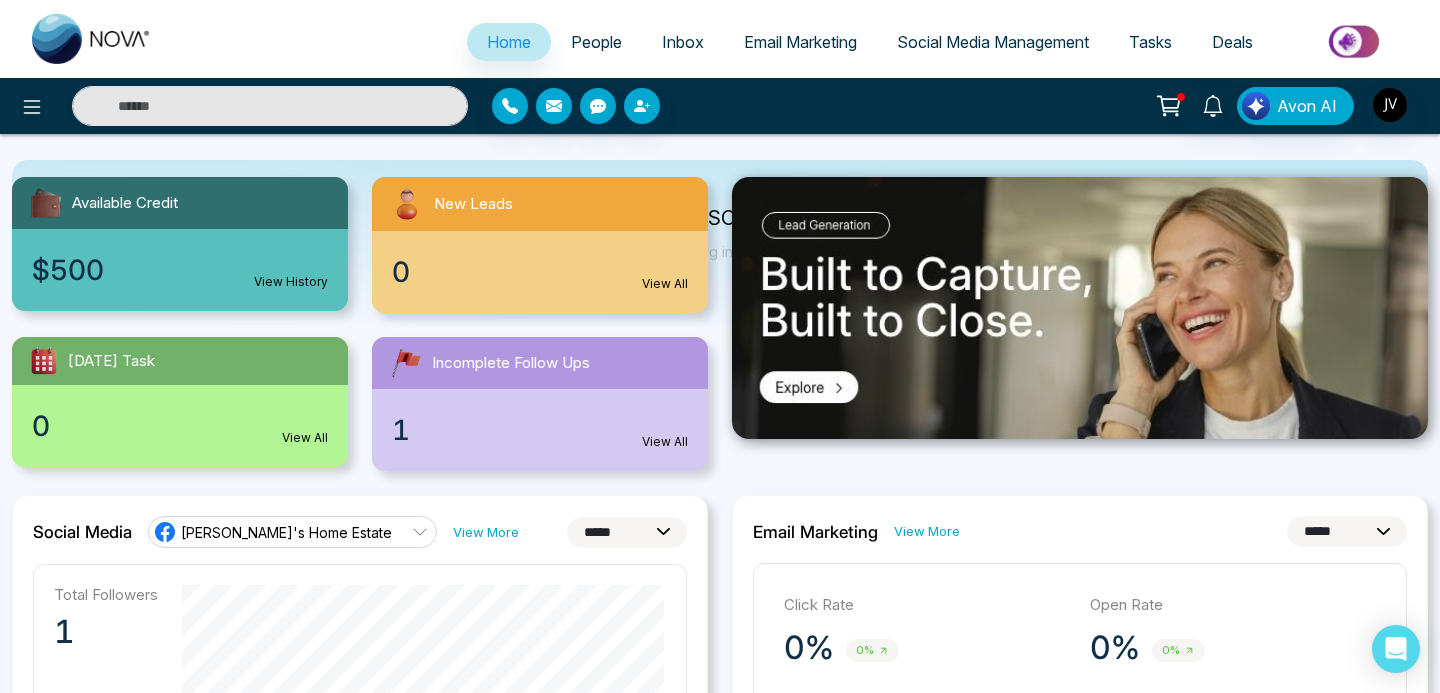 scroll, scrollTop: 0, scrollLeft: 0, axis: both 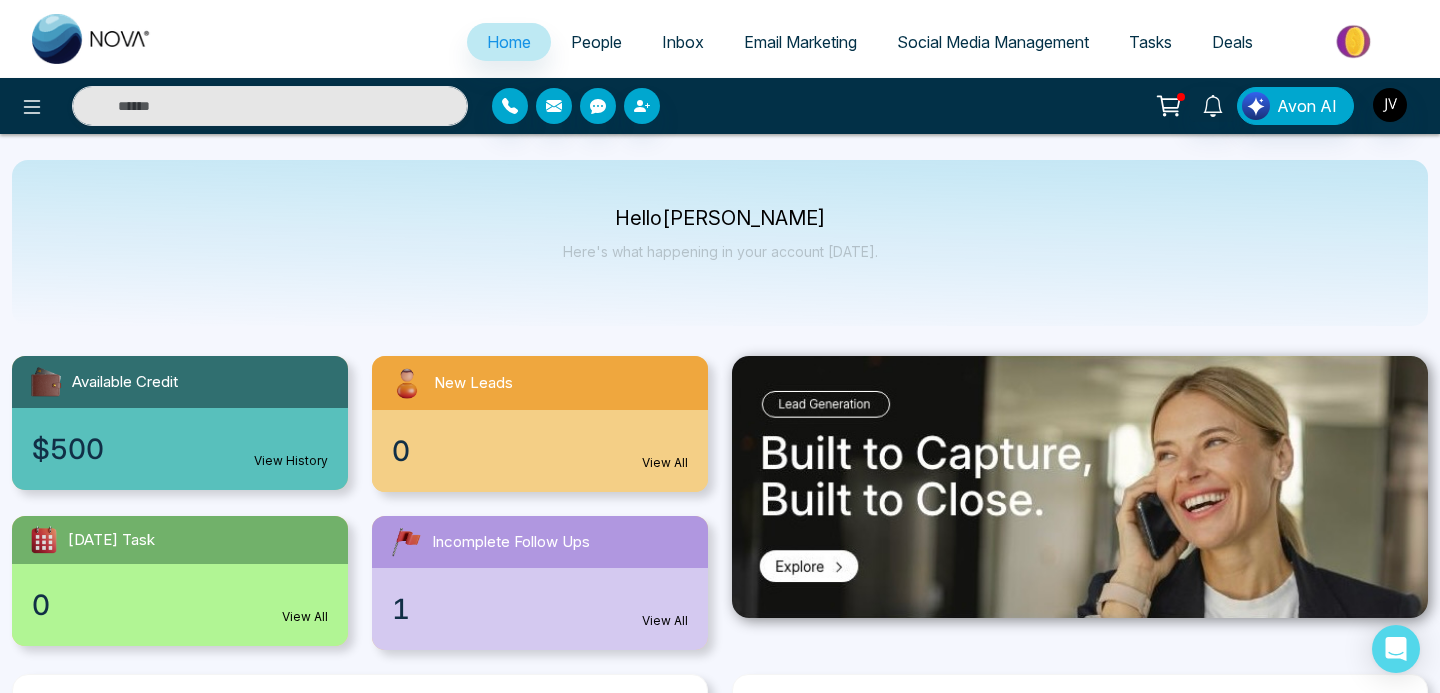 click on "Social Media Management" at bounding box center [993, 42] 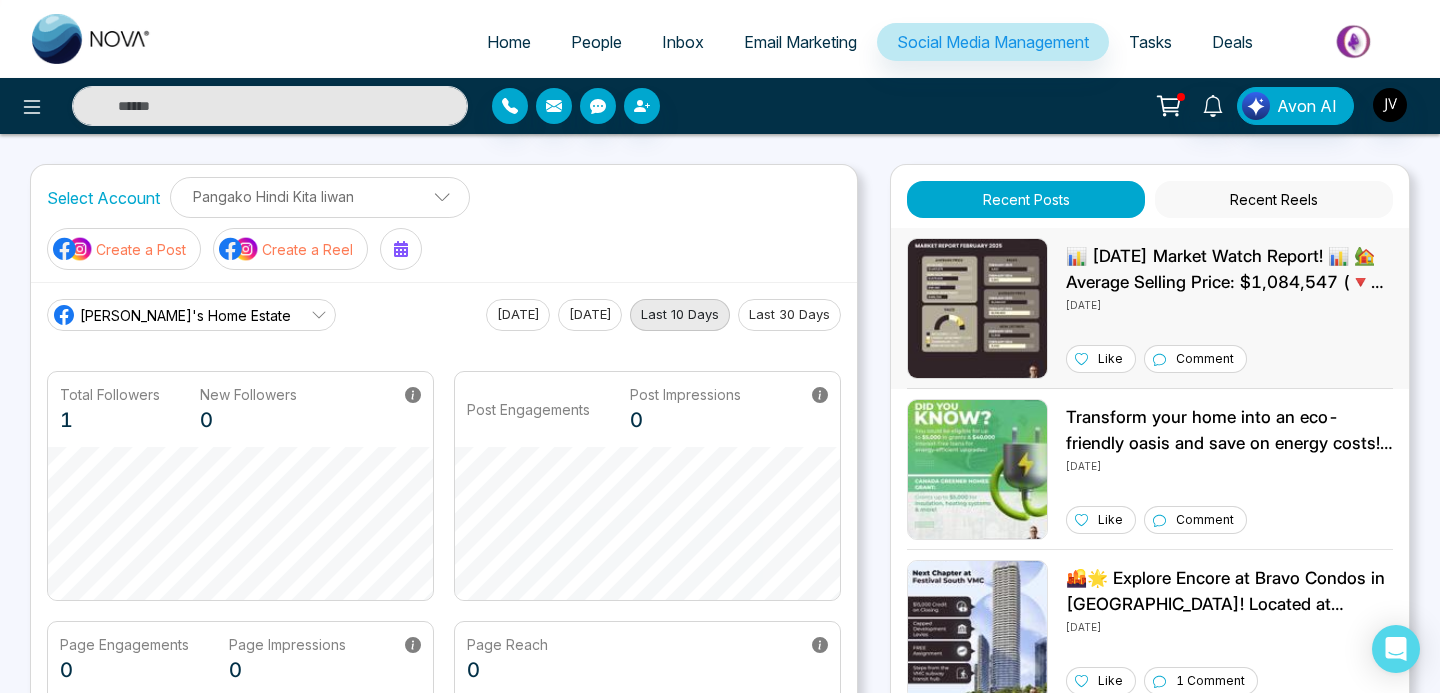 scroll, scrollTop: 26, scrollLeft: 0, axis: vertical 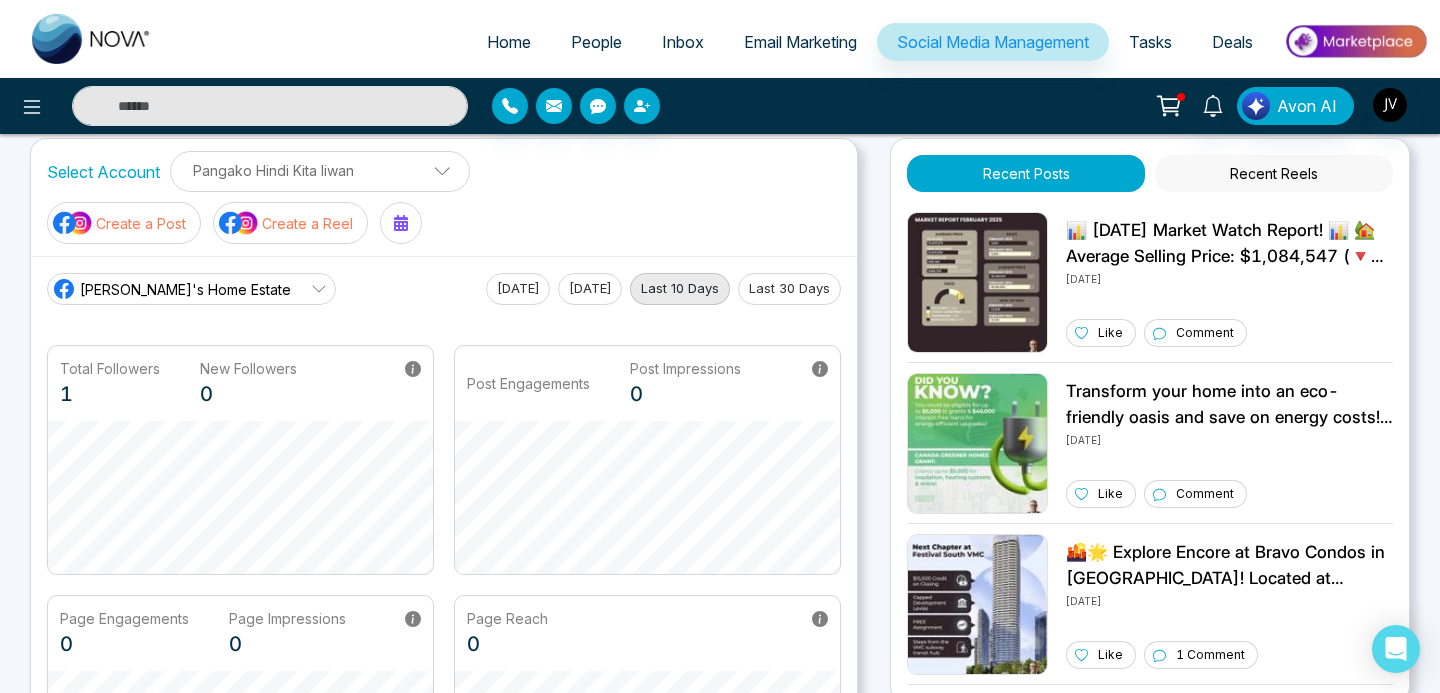 click on "Recent Reels" at bounding box center [1274, 173] 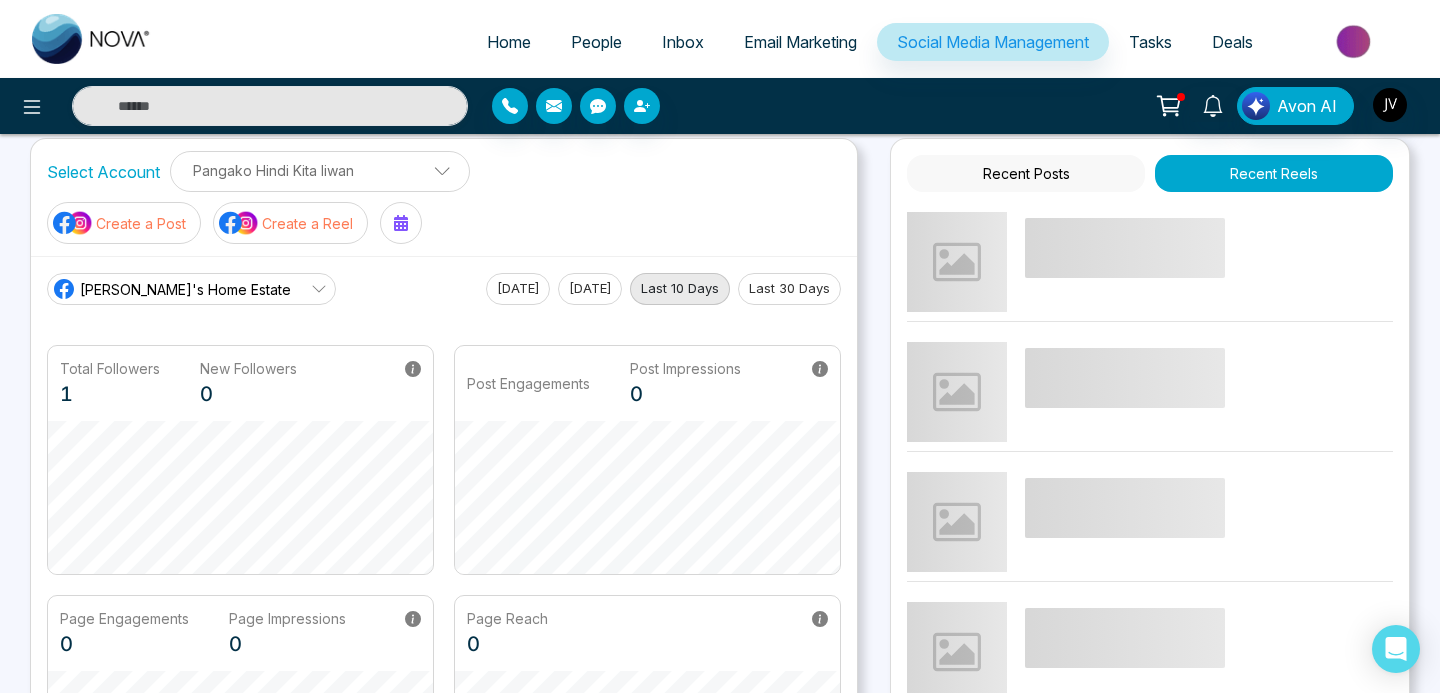 click on "Recent Posts" at bounding box center [1026, 173] 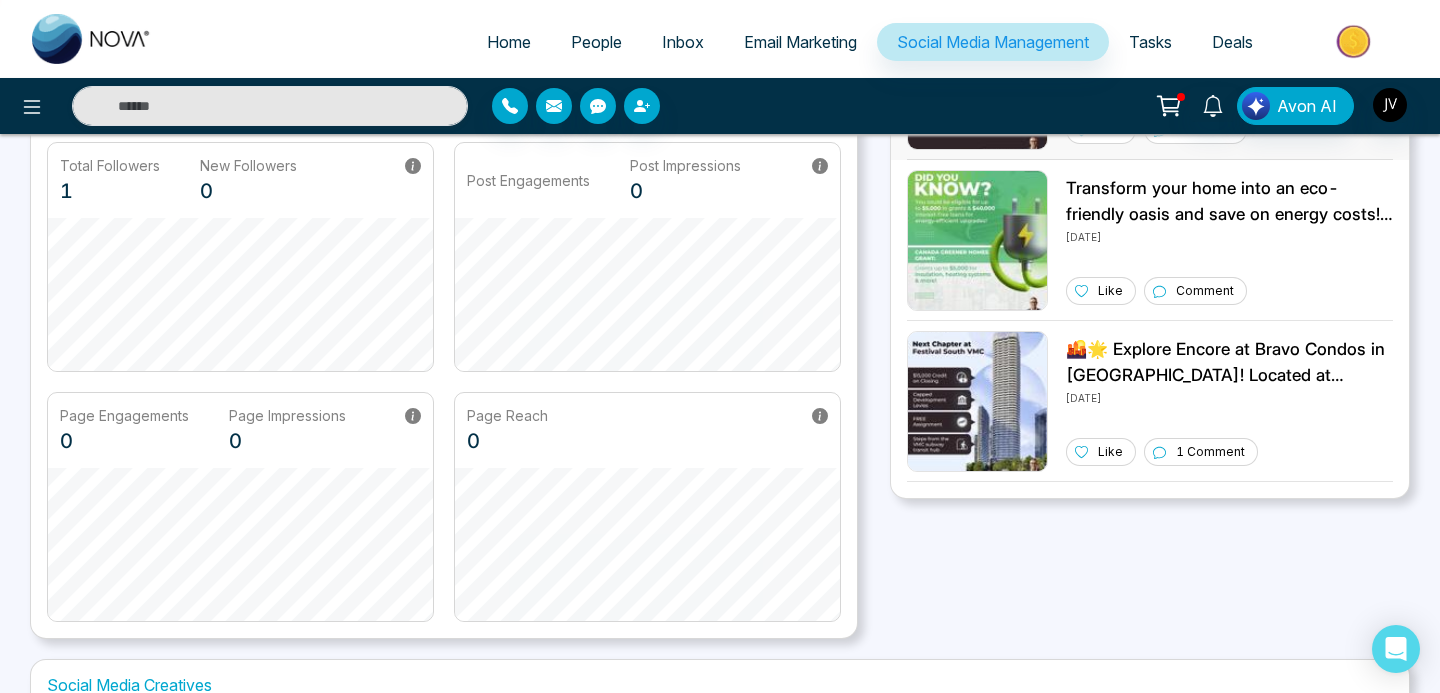 scroll, scrollTop: 0, scrollLeft: 0, axis: both 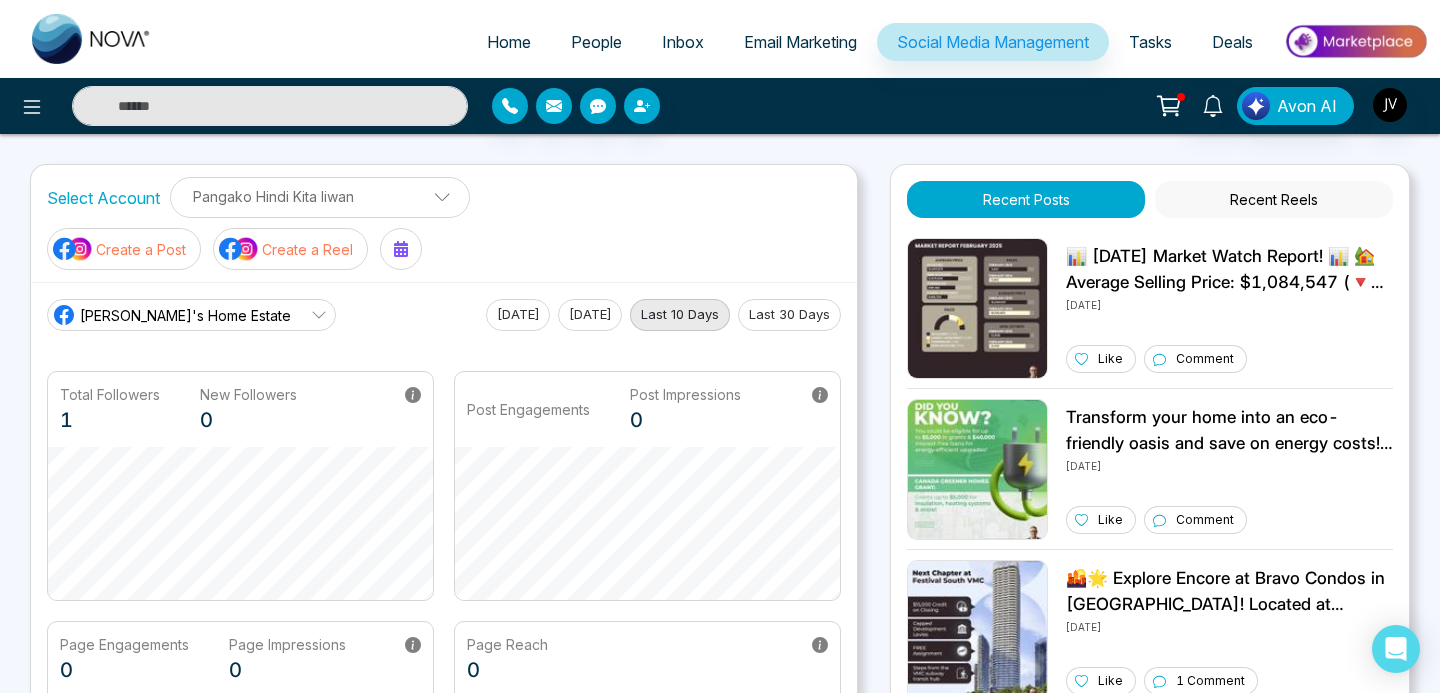 click on "[DATE]" at bounding box center (518, 315) 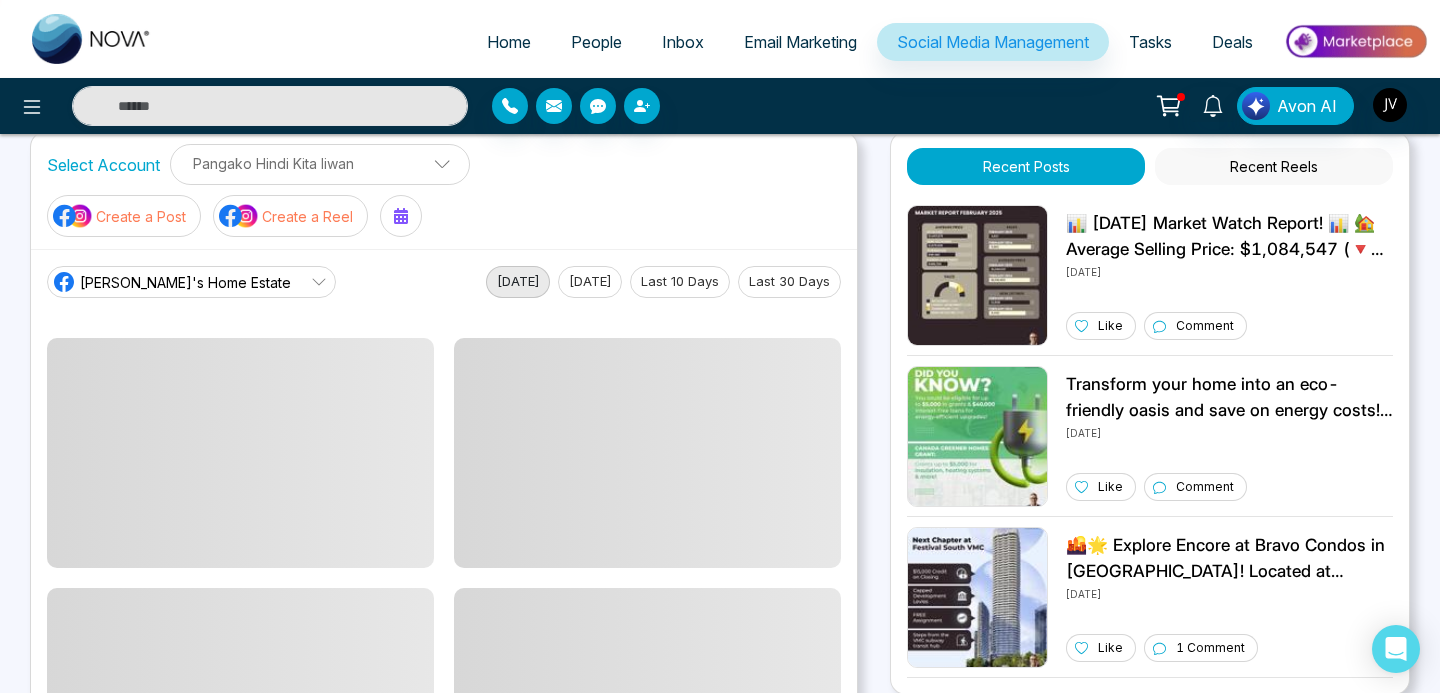 scroll, scrollTop: 37, scrollLeft: 0, axis: vertical 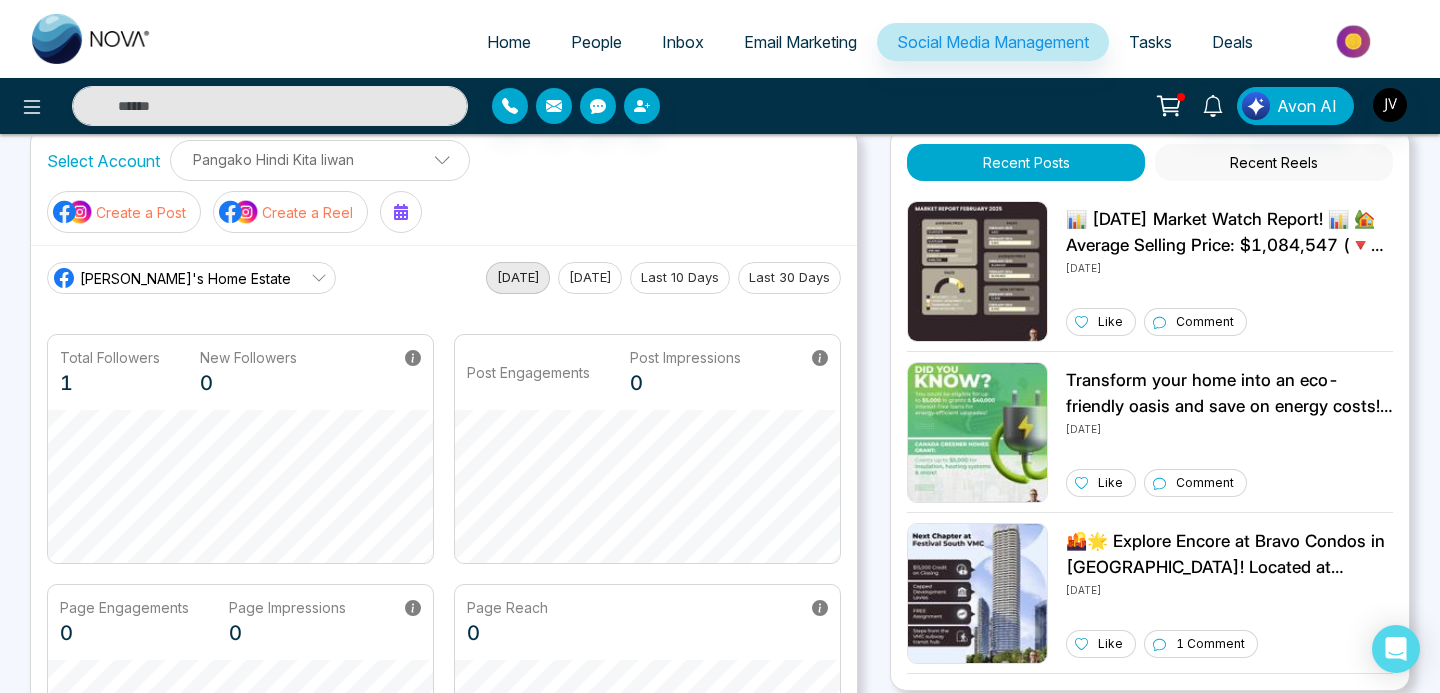 click on "Last 30 Days" at bounding box center [789, 278] 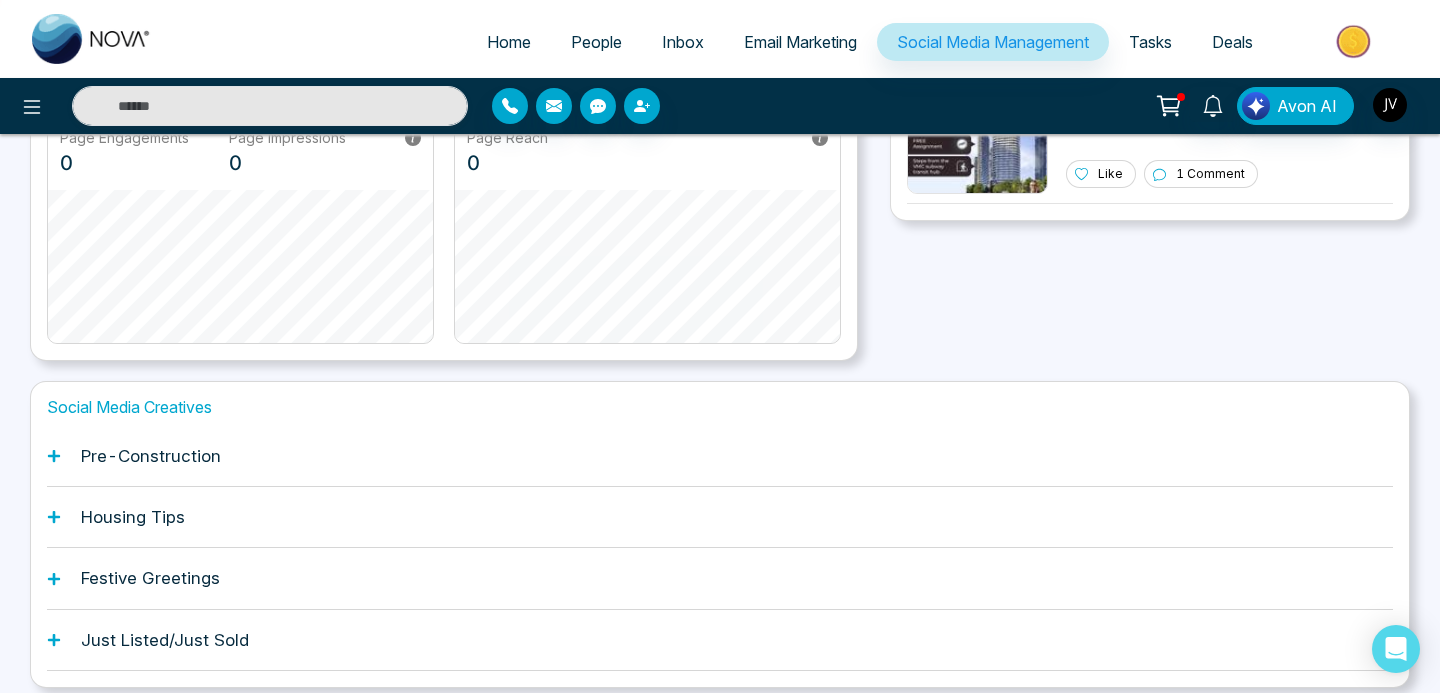 scroll, scrollTop: 582, scrollLeft: 0, axis: vertical 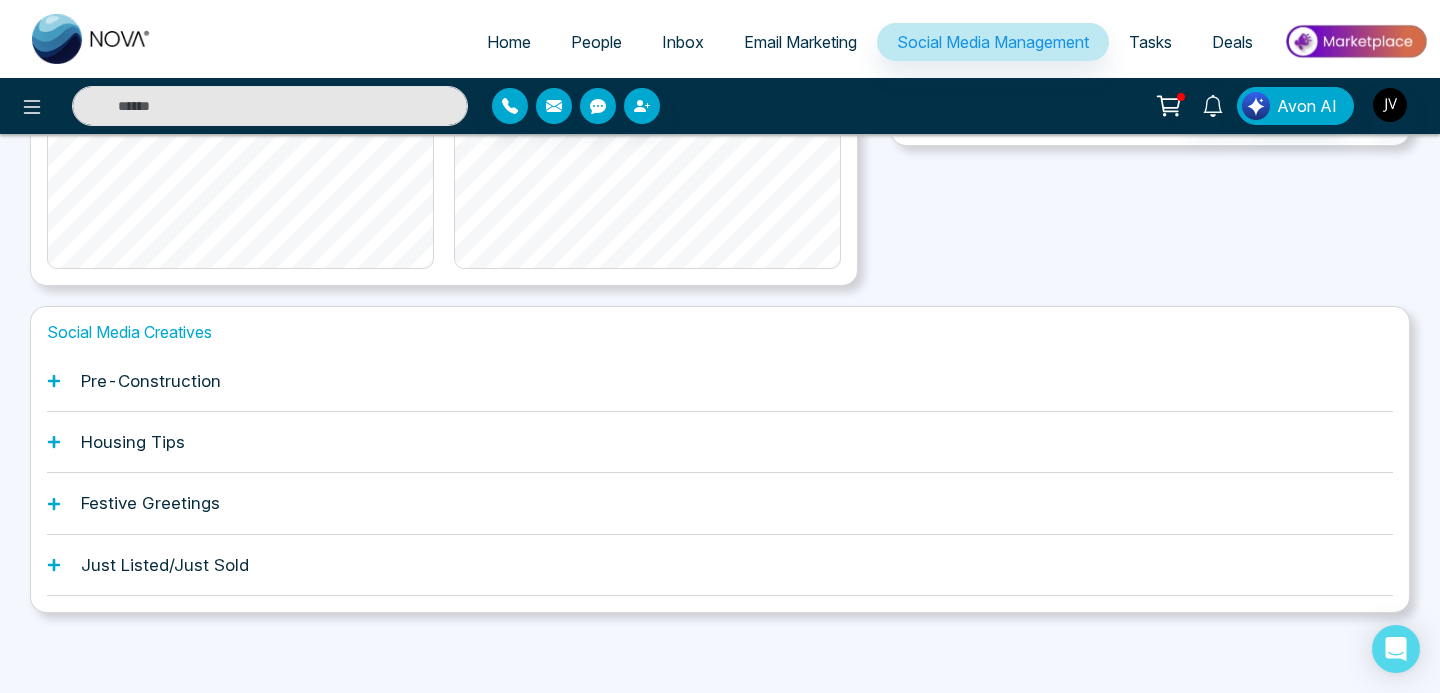 click on "Pre-Construction" at bounding box center [720, 381] 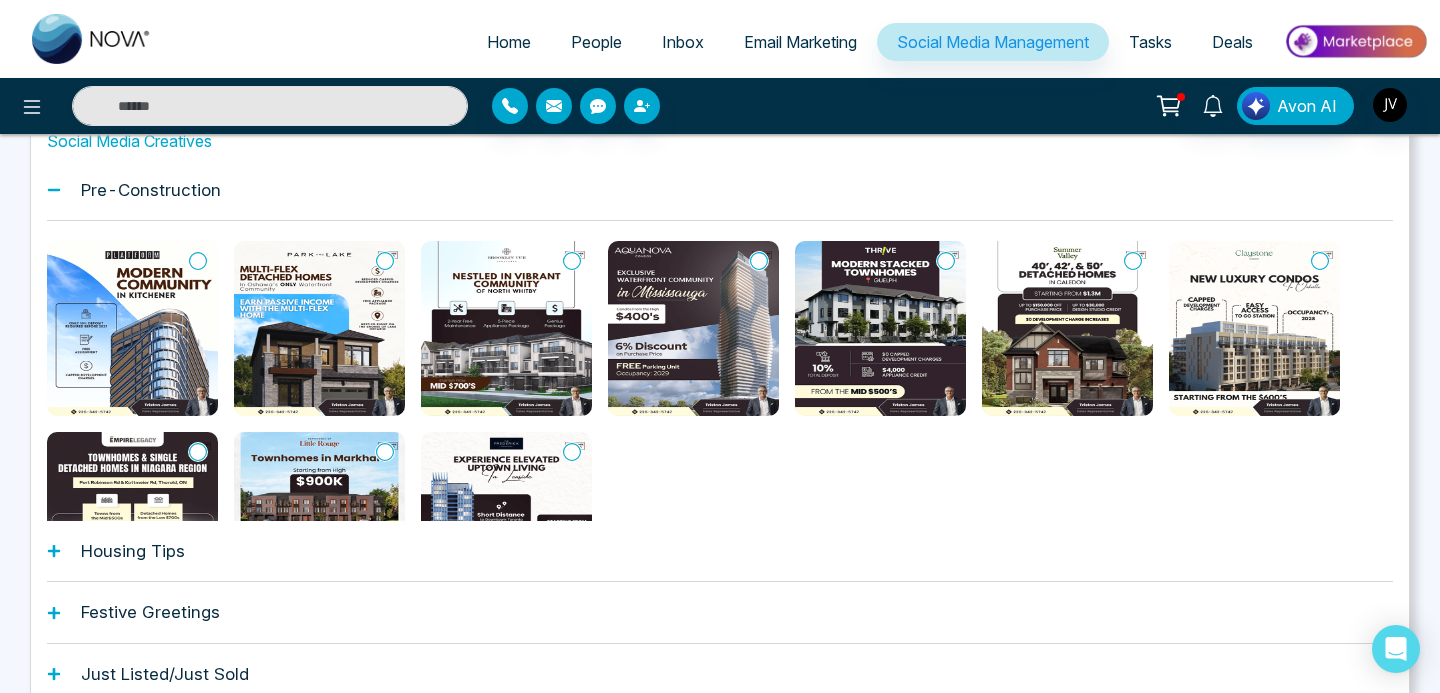 scroll, scrollTop: 780, scrollLeft: 0, axis: vertical 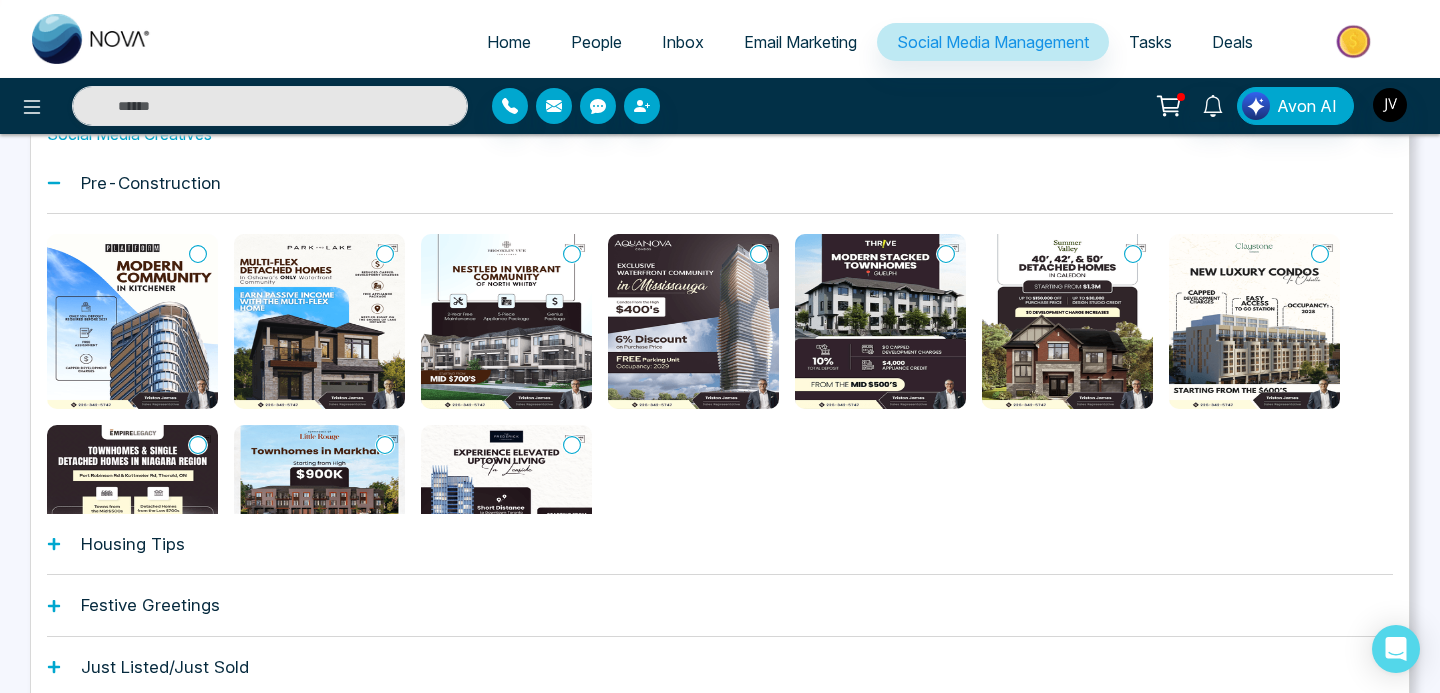 click on "Pre-Construction" at bounding box center [151, 183] 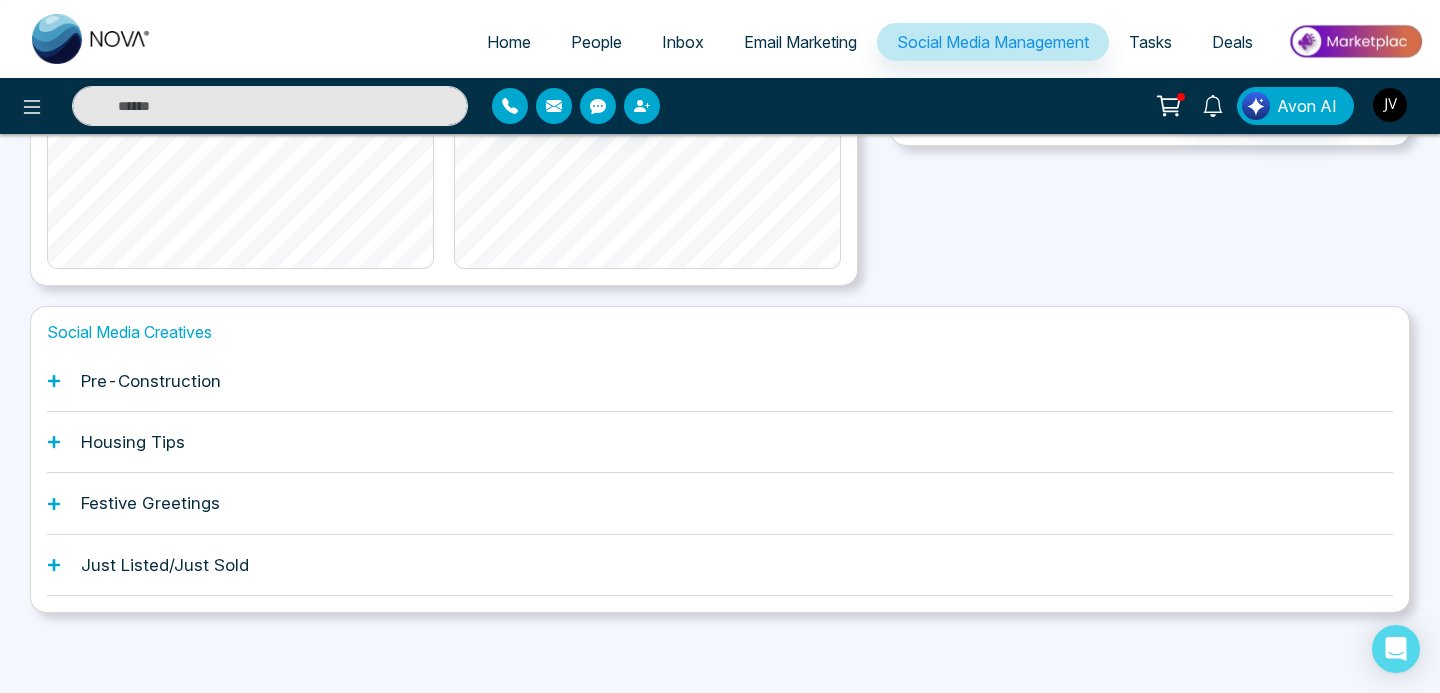 click on "Pre-Construction" at bounding box center (720, 381) 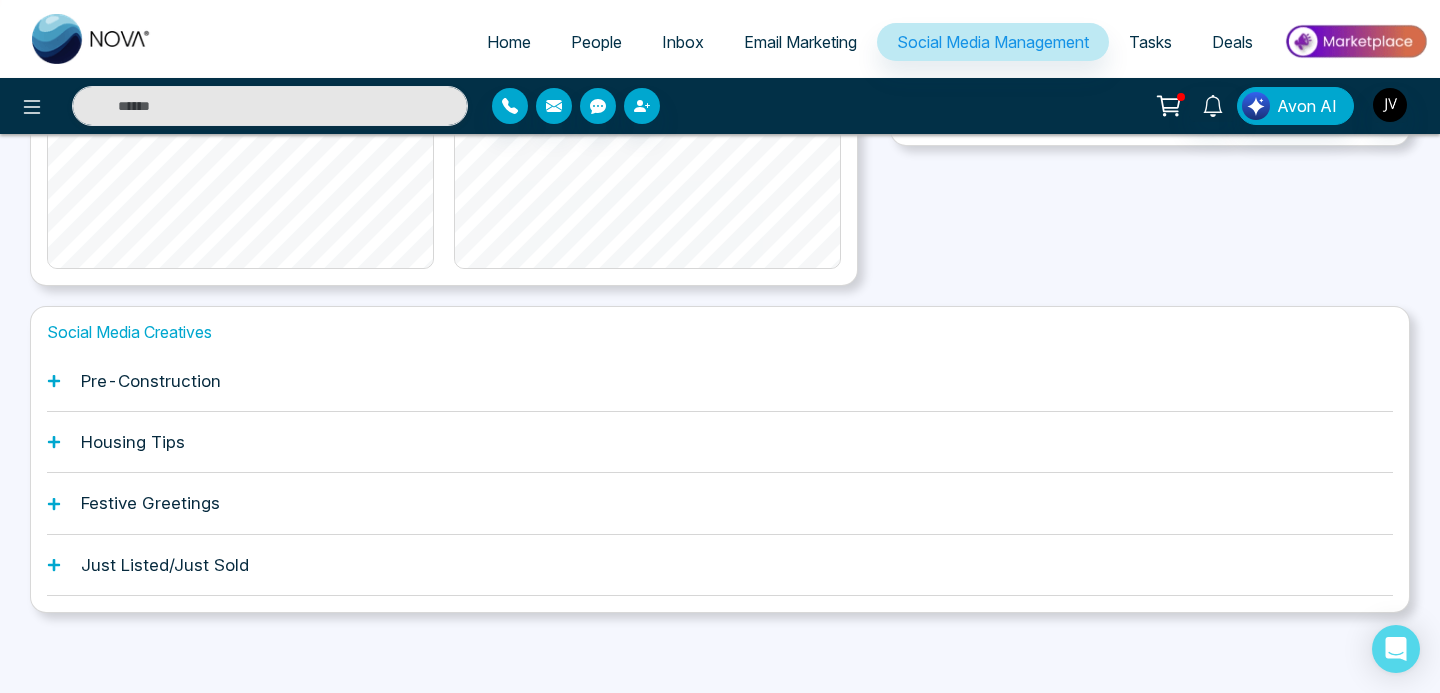 scroll, scrollTop: 780, scrollLeft: 0, axis: vertical 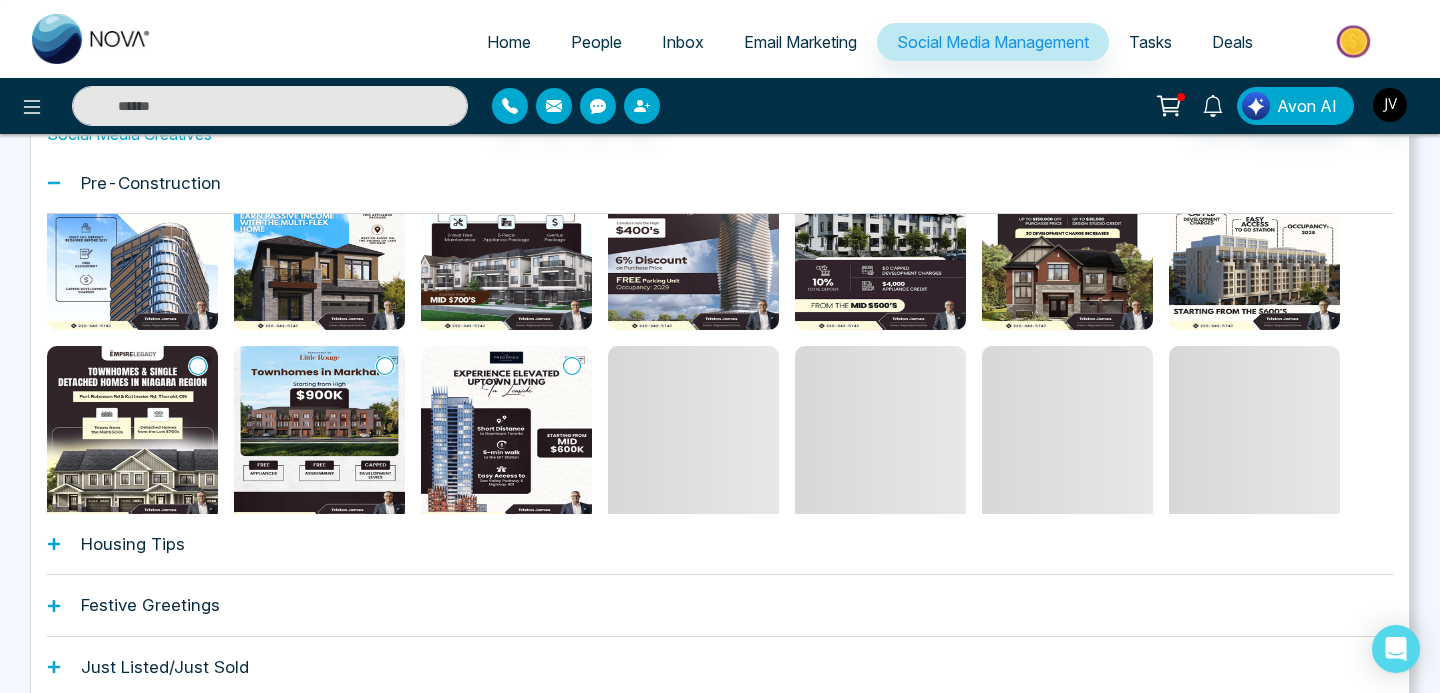 click on "Housing Tips" at bounding box center (133, 544) 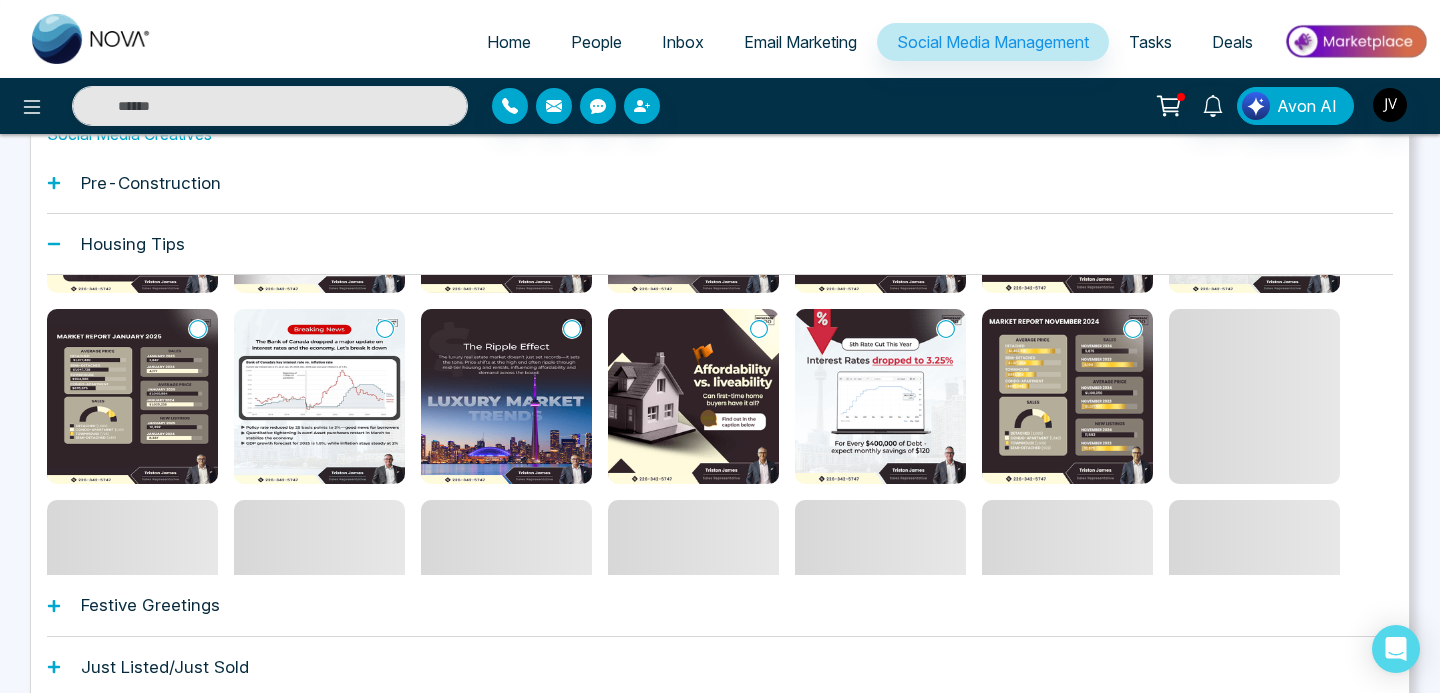 scroll, scrollTop: 376, scrollLeft: 0, axis: vertical 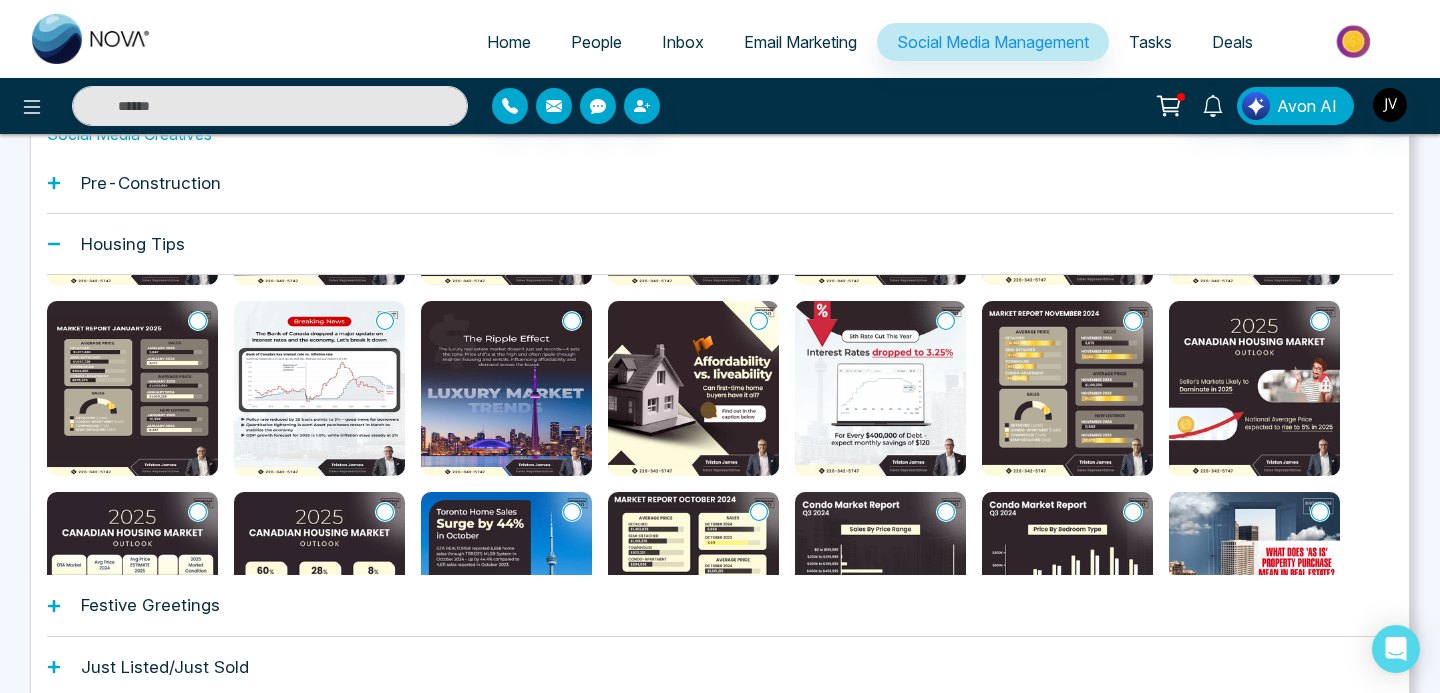 click on "Festive Greetings" at bounding box center (150, 605) 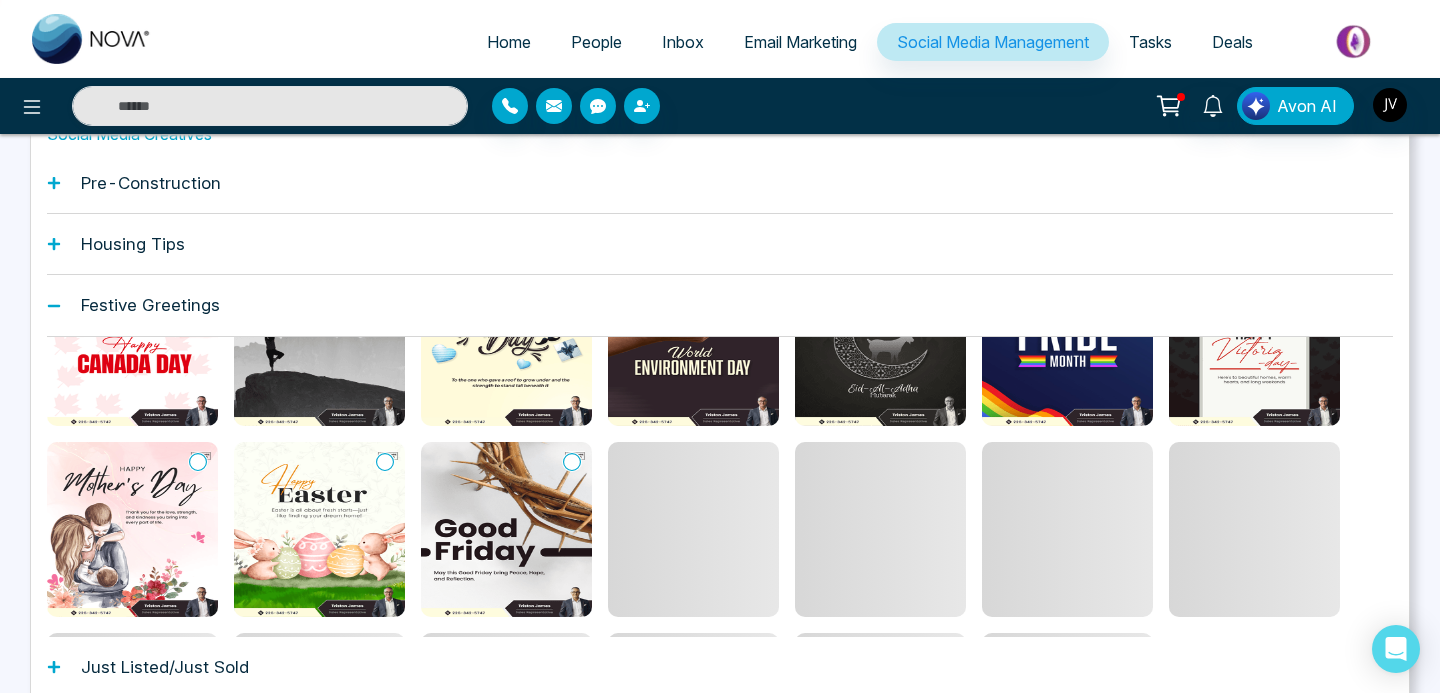 scroll, scrollTop: 125, scrollLeft: 0, axis: vertical 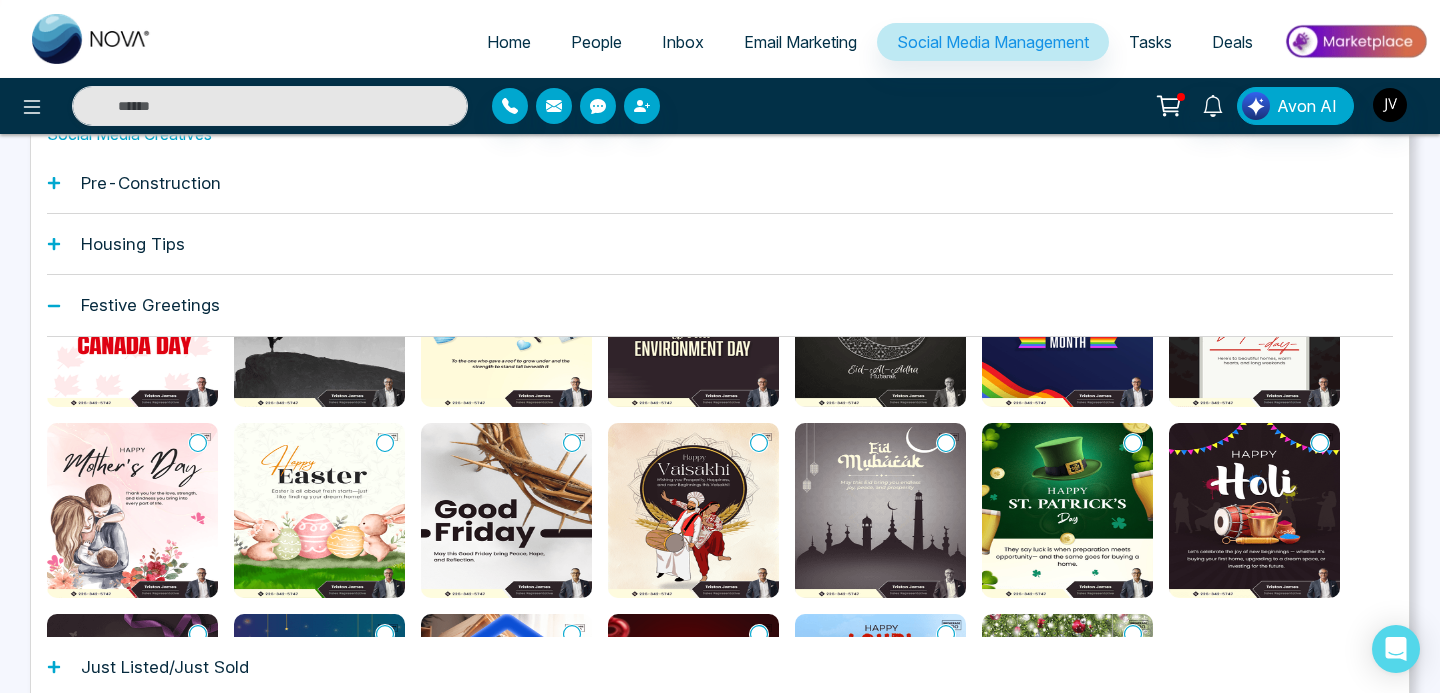 click on "Just Listed/Just Sold" at bounding box center (165, 667) 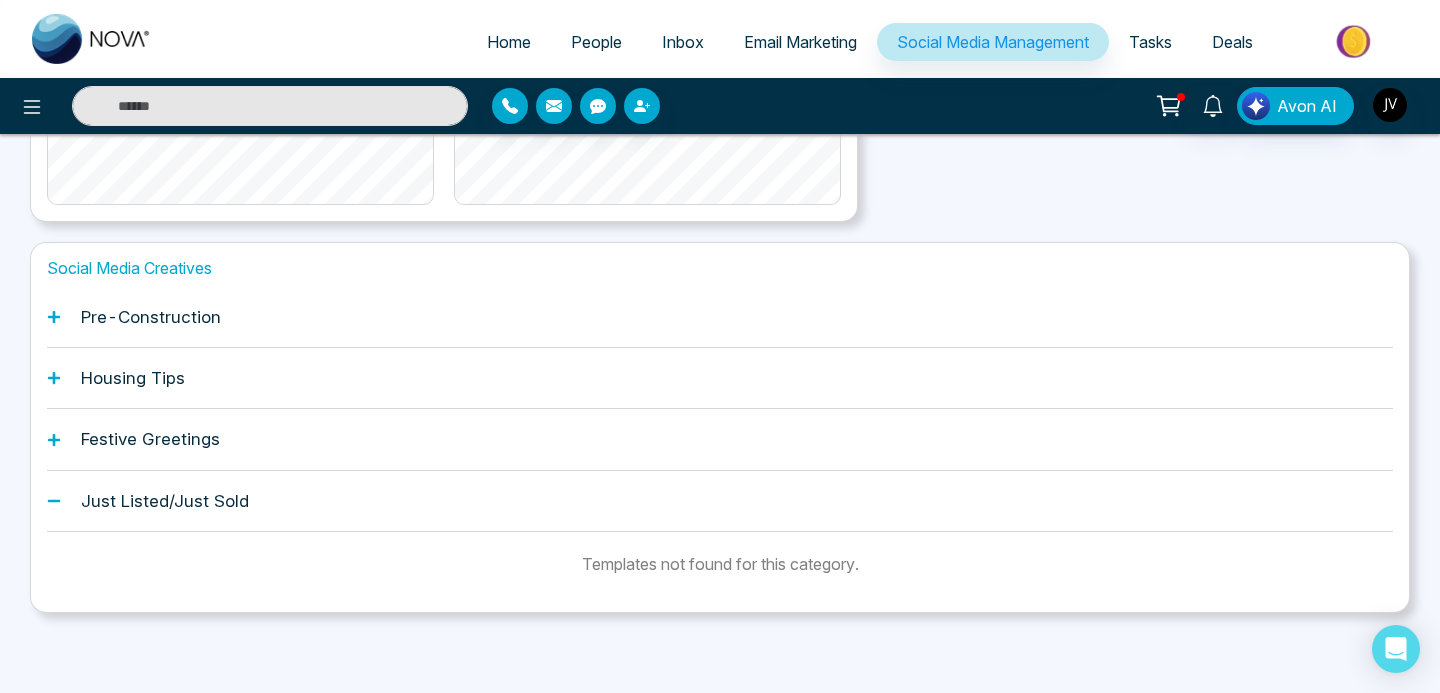 scroll, scrollTop: 646, scrollLeft: 0, axis: vertical 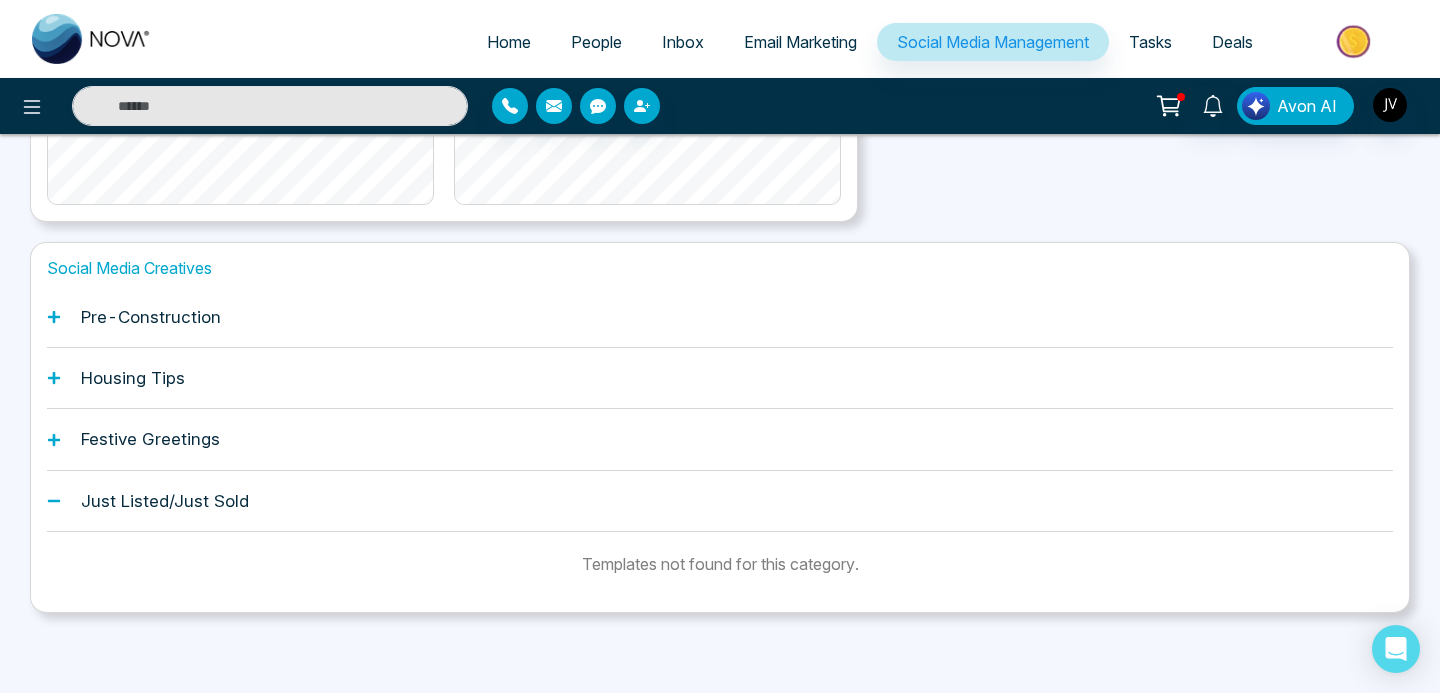 click on "Just Listed/Just Sold" at bounding box center [720, 501] 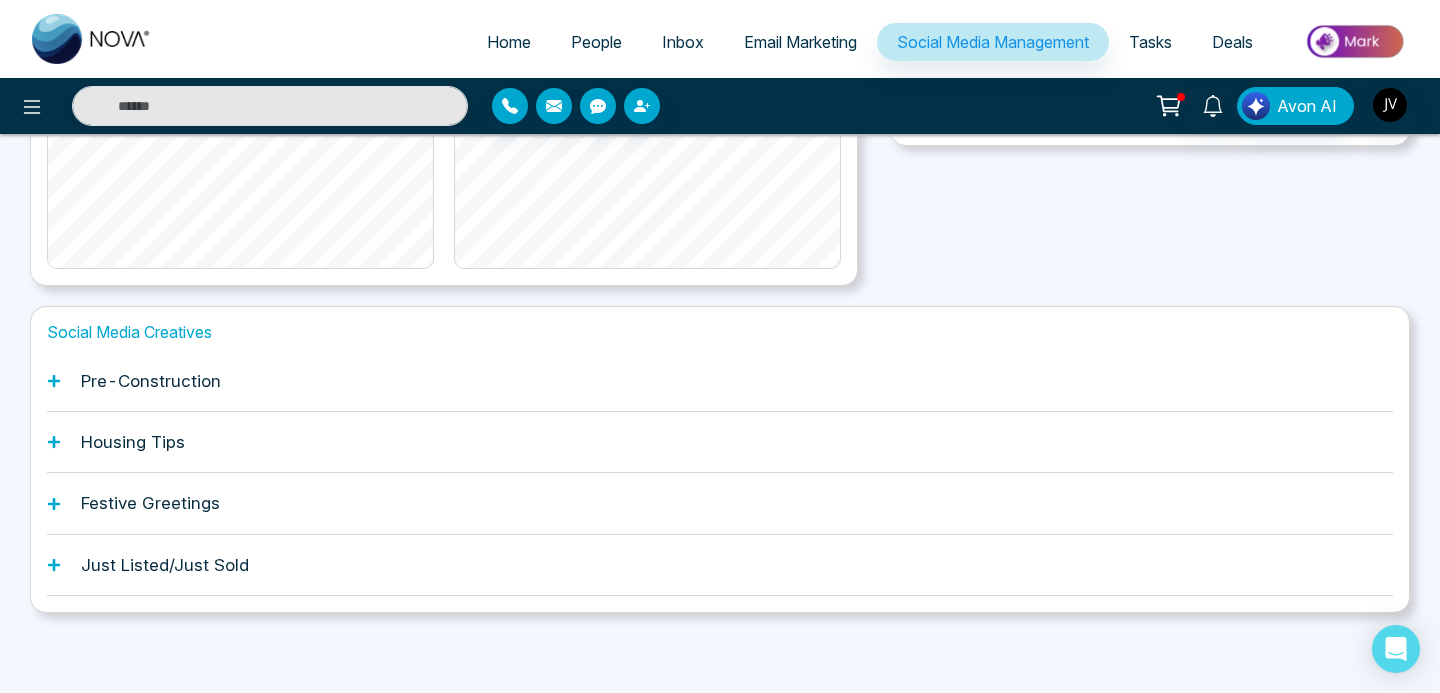 click on "Just Listed/Just Sold" at bounding box center (720, 565) 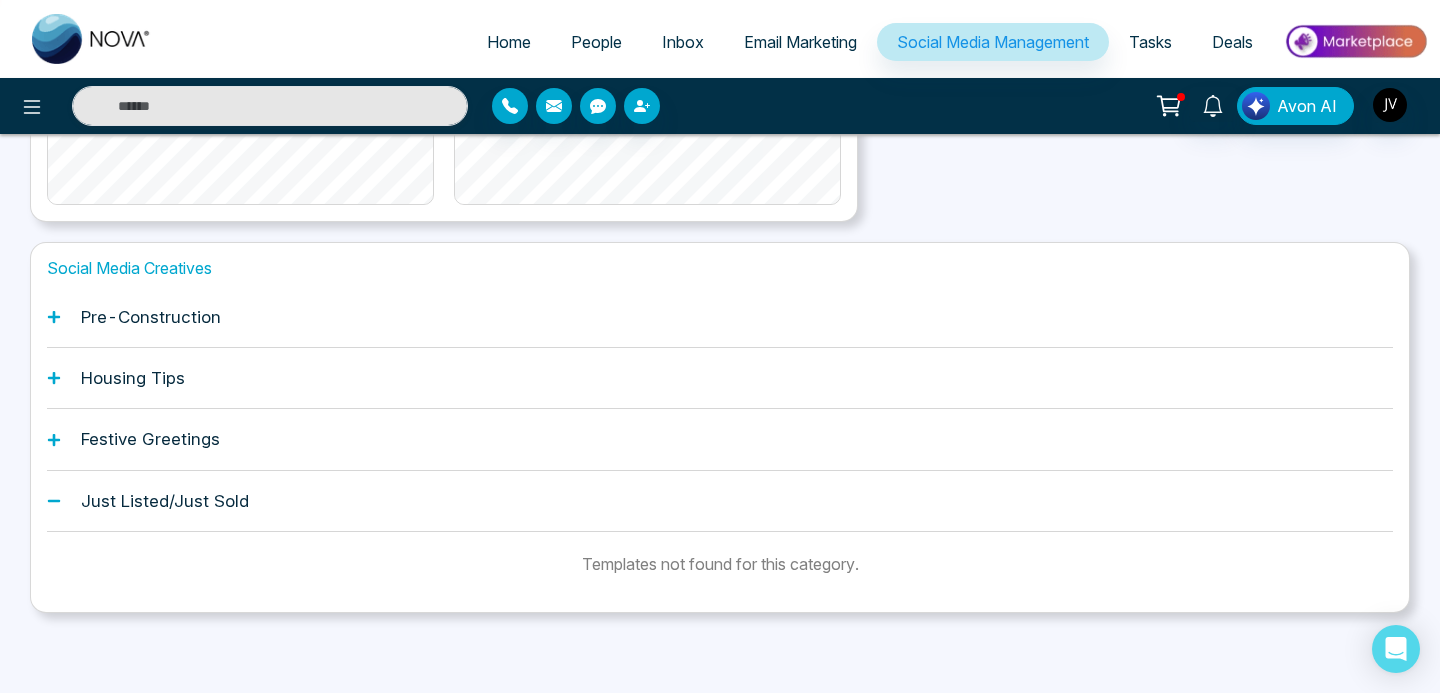 scroll, scrollTop: 646, scrollLeft: 0, axis: vertical 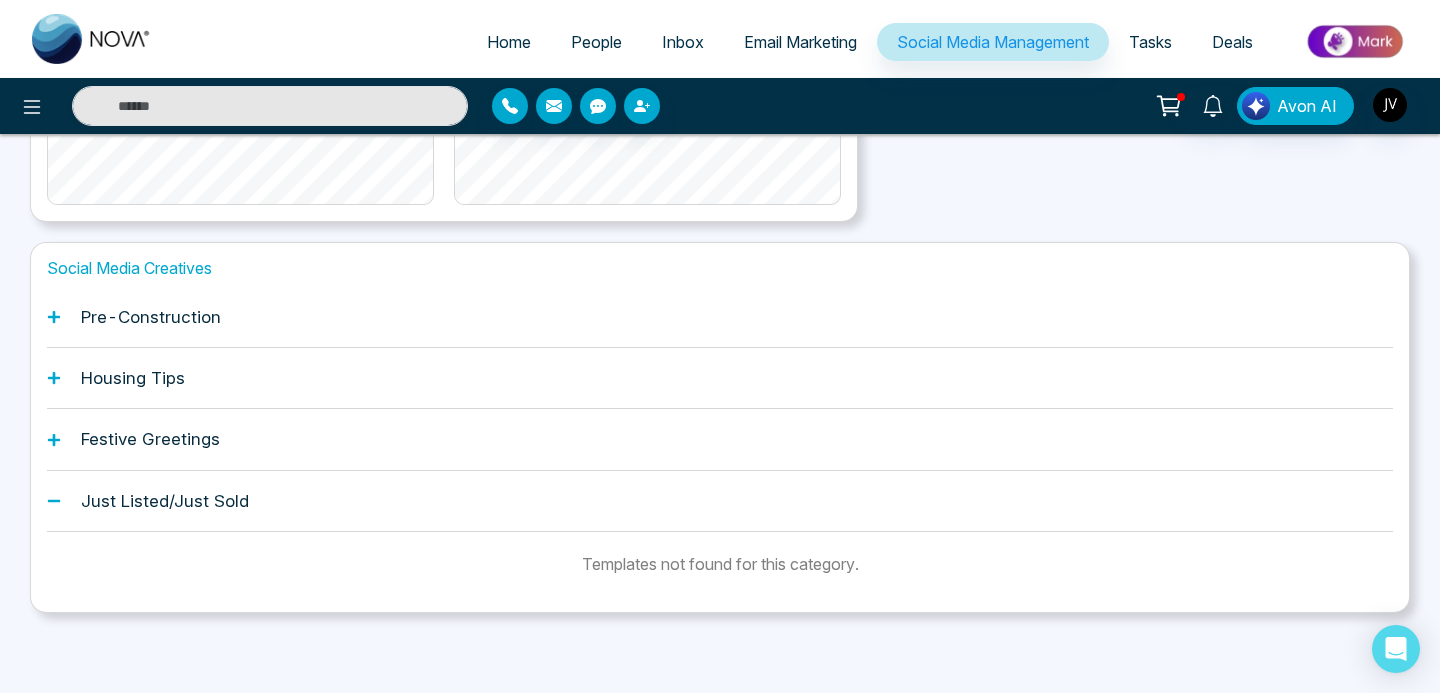 click on "Just Listed/Just Sold" at bounding box center [720, 501] 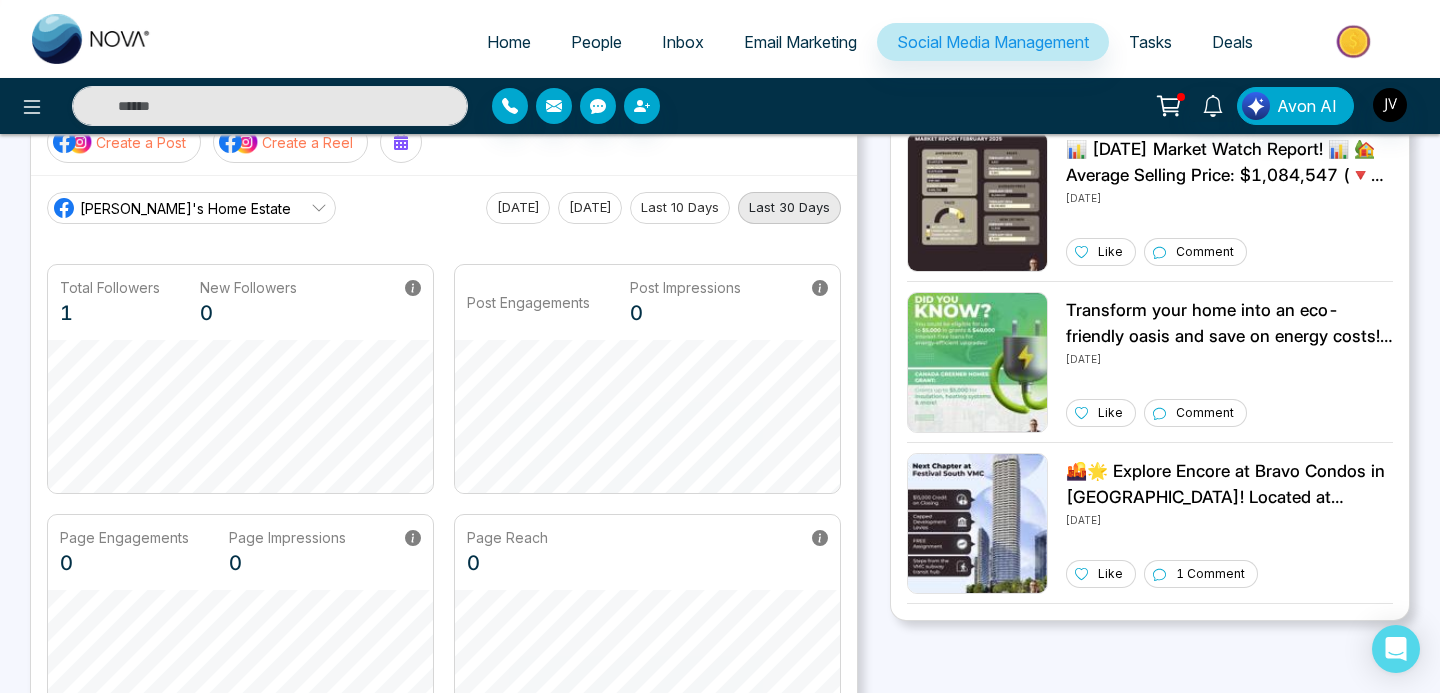 scroll, scrollTop: 0, scrollLeft: 0, axis: both 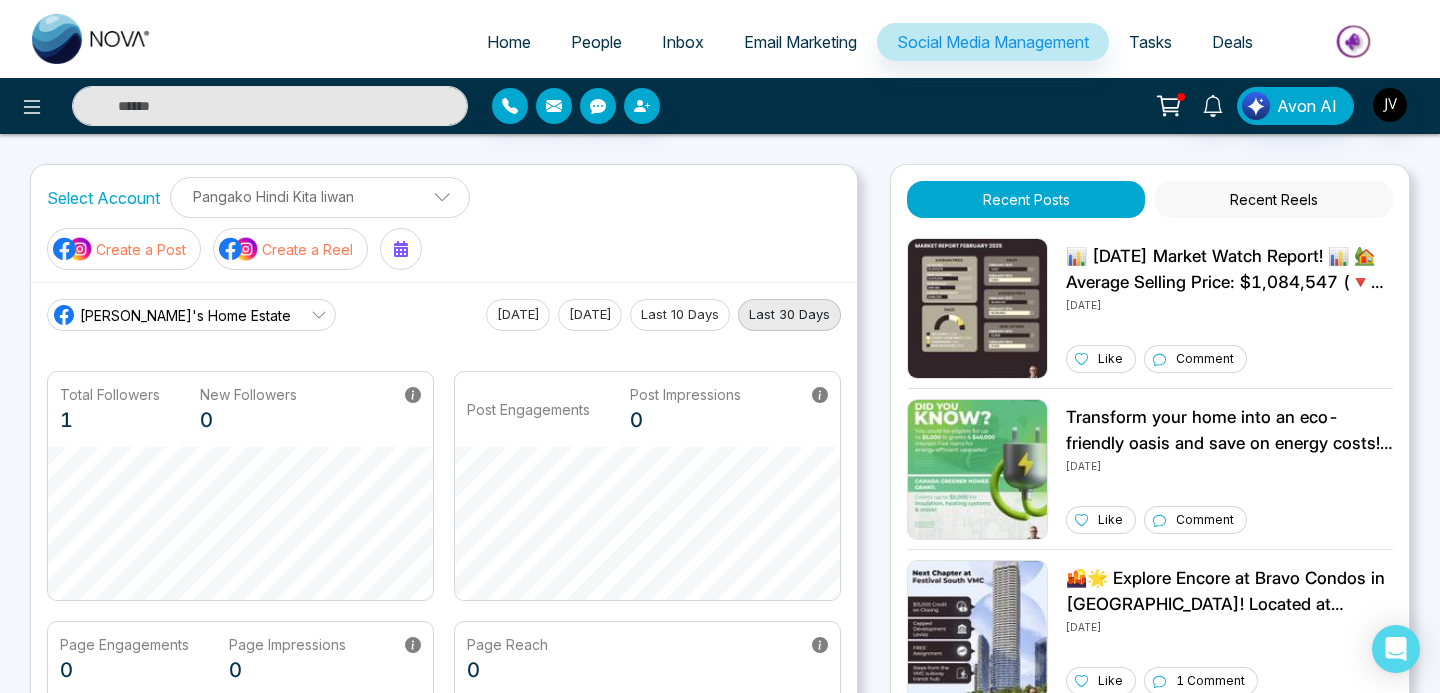 click on "Home" at bounding box center [509, 42] 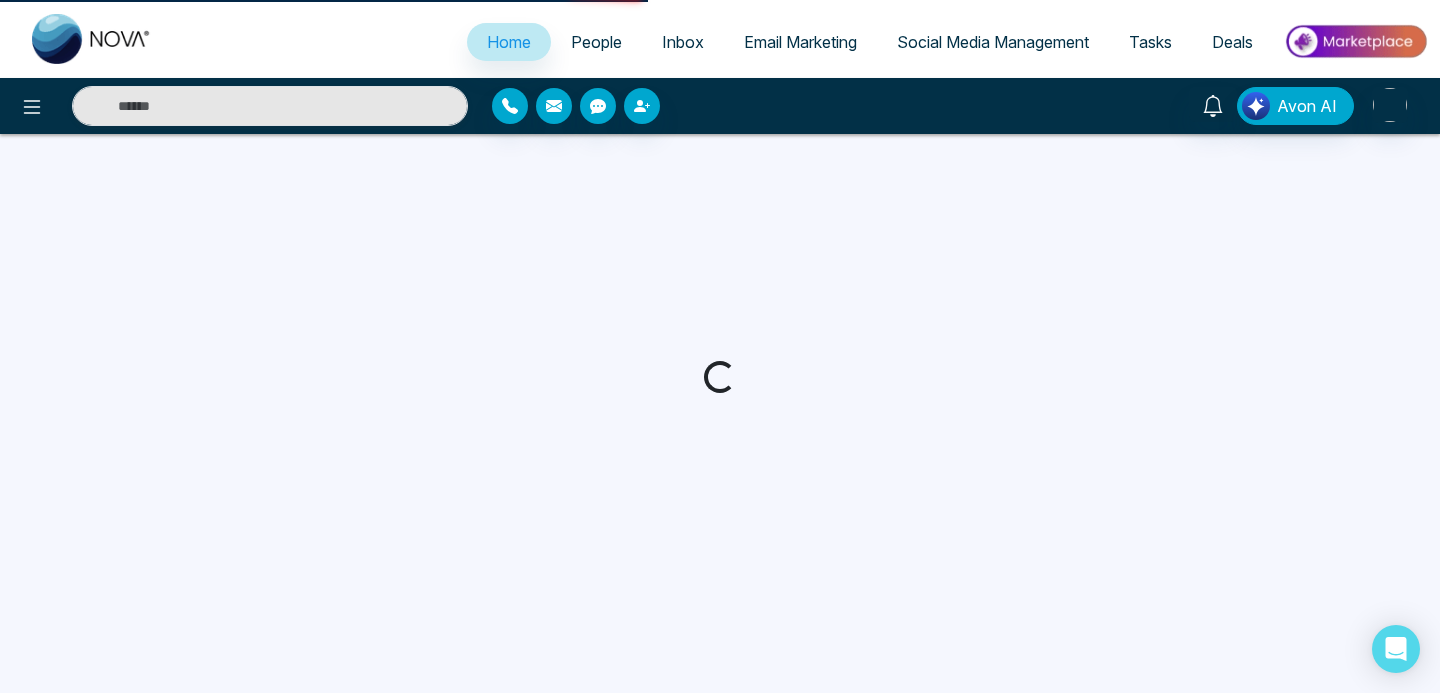 select on "*" 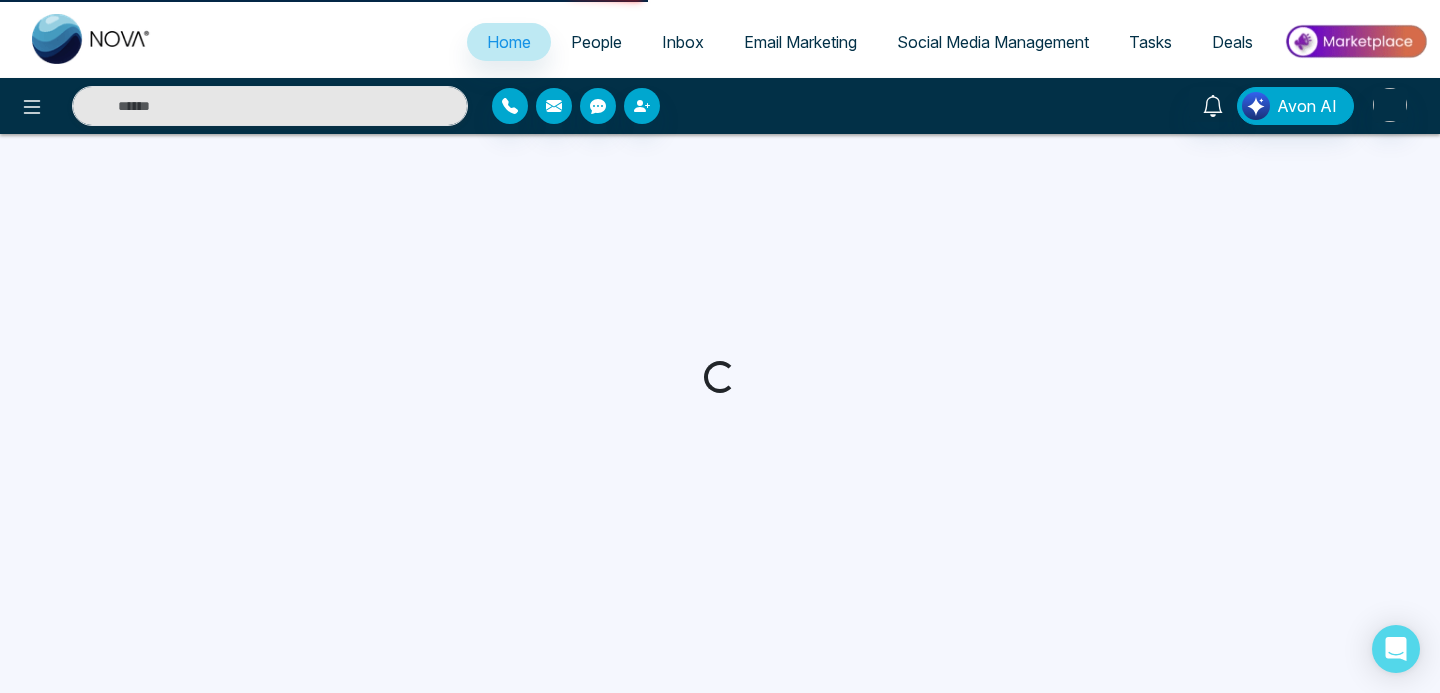 select on "*" 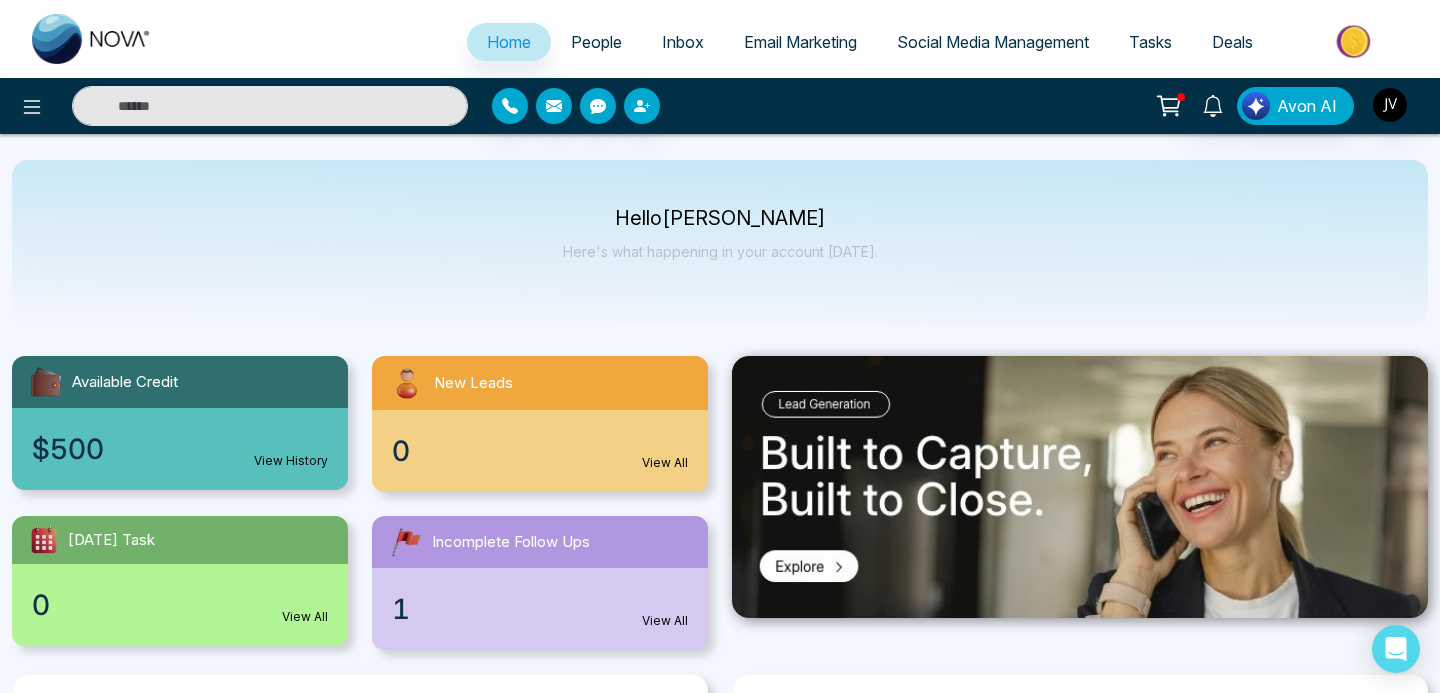 click on "Social Media Management" at bounding box center (993, 42) 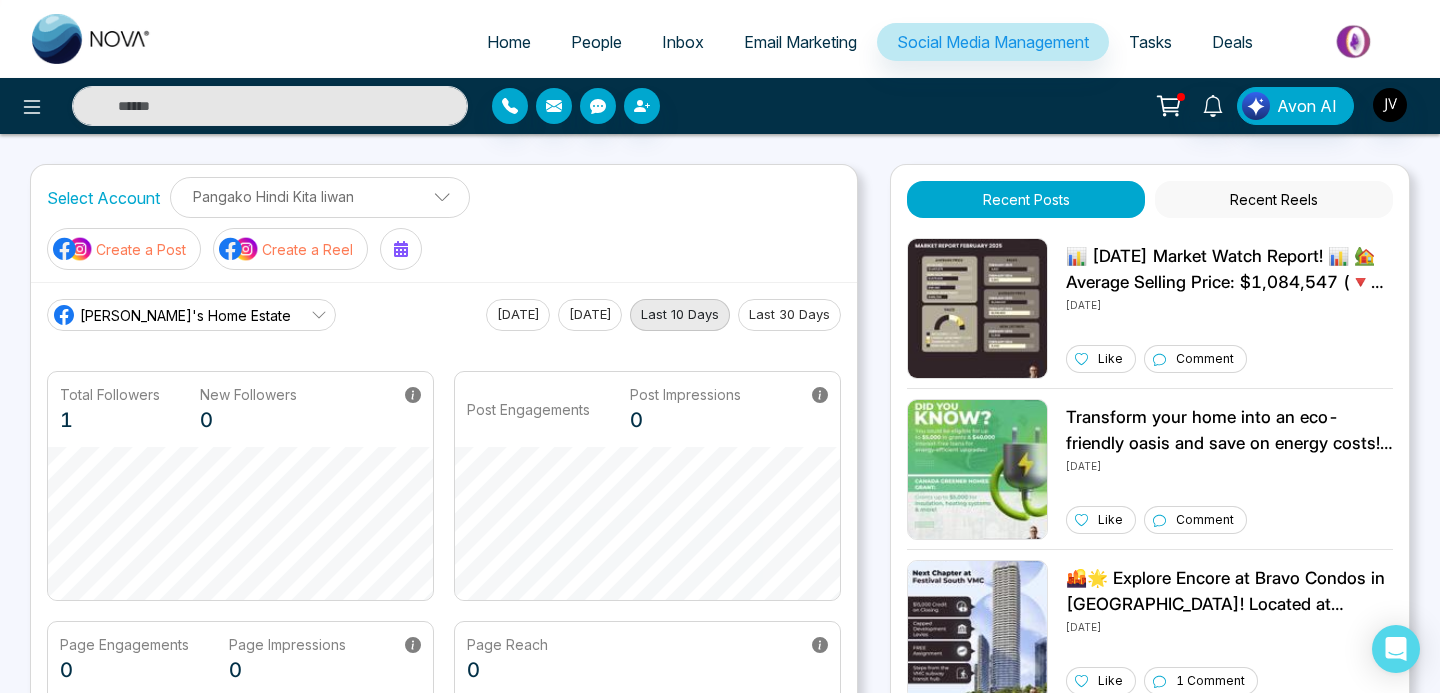 click on "Home" at bounding box center (509, 42) 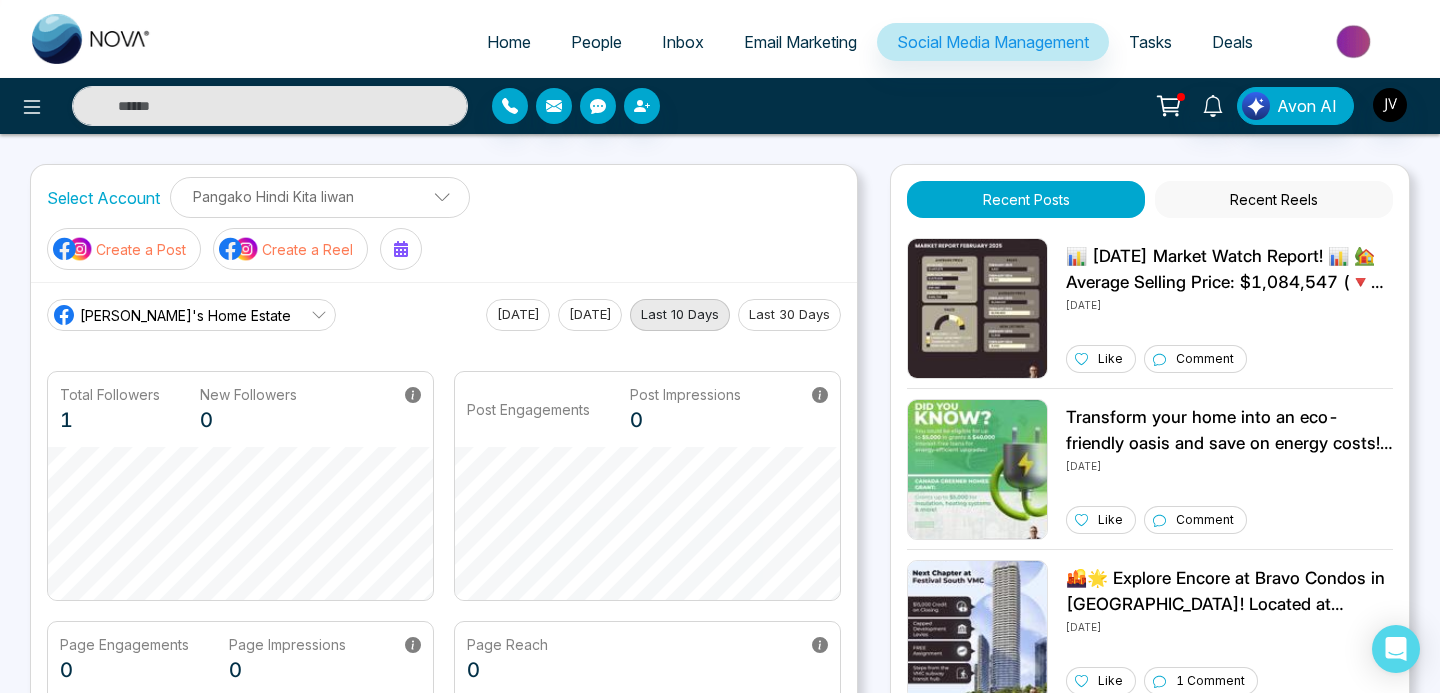 select on "*" 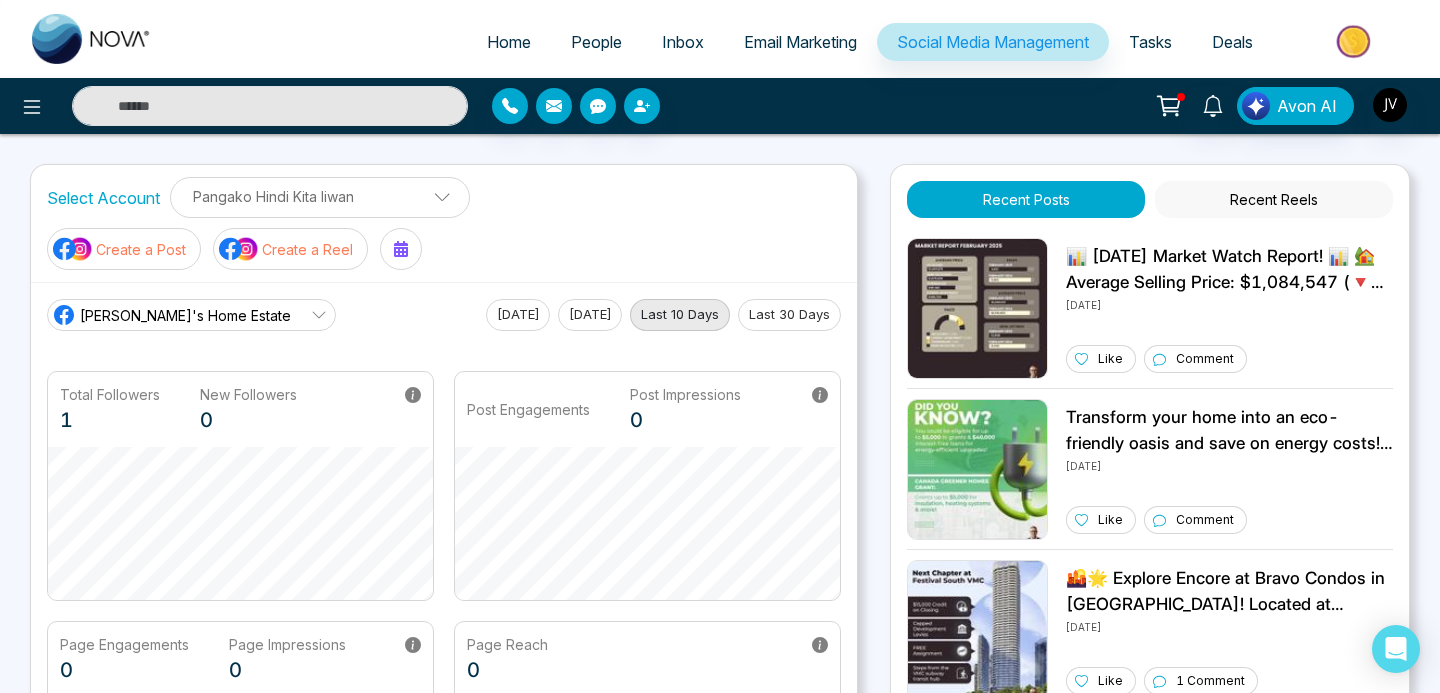 select on "*" 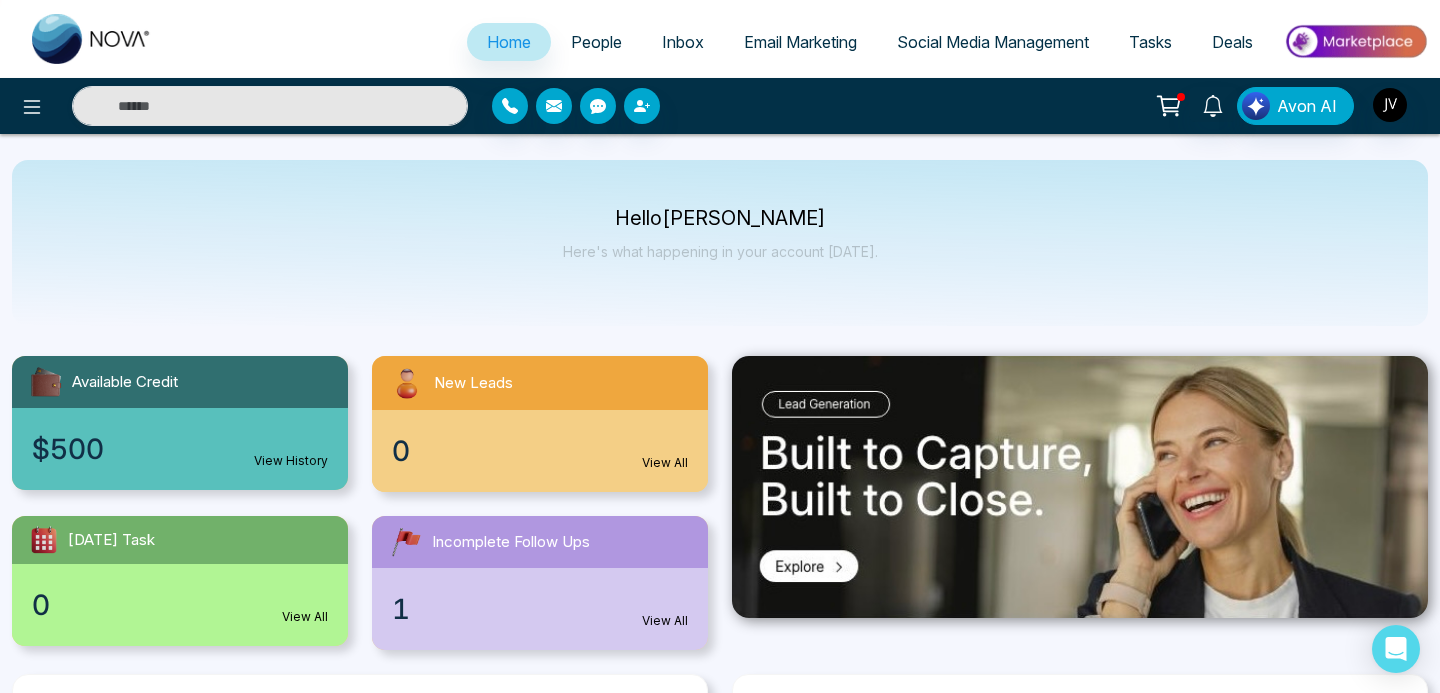 click on "Social Media Management" at bounding box center (993, 42) 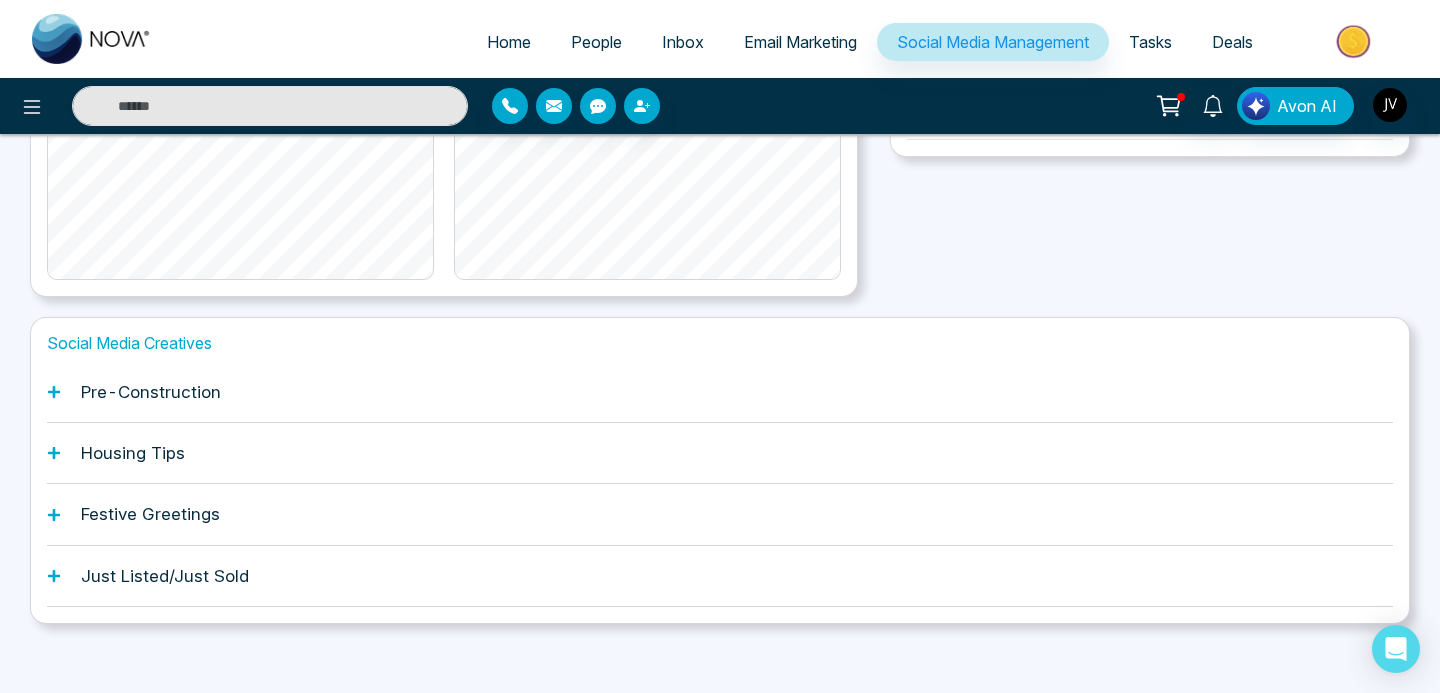 scroll, scrollTop: 582, scrollLeft: 0, axis: vertical 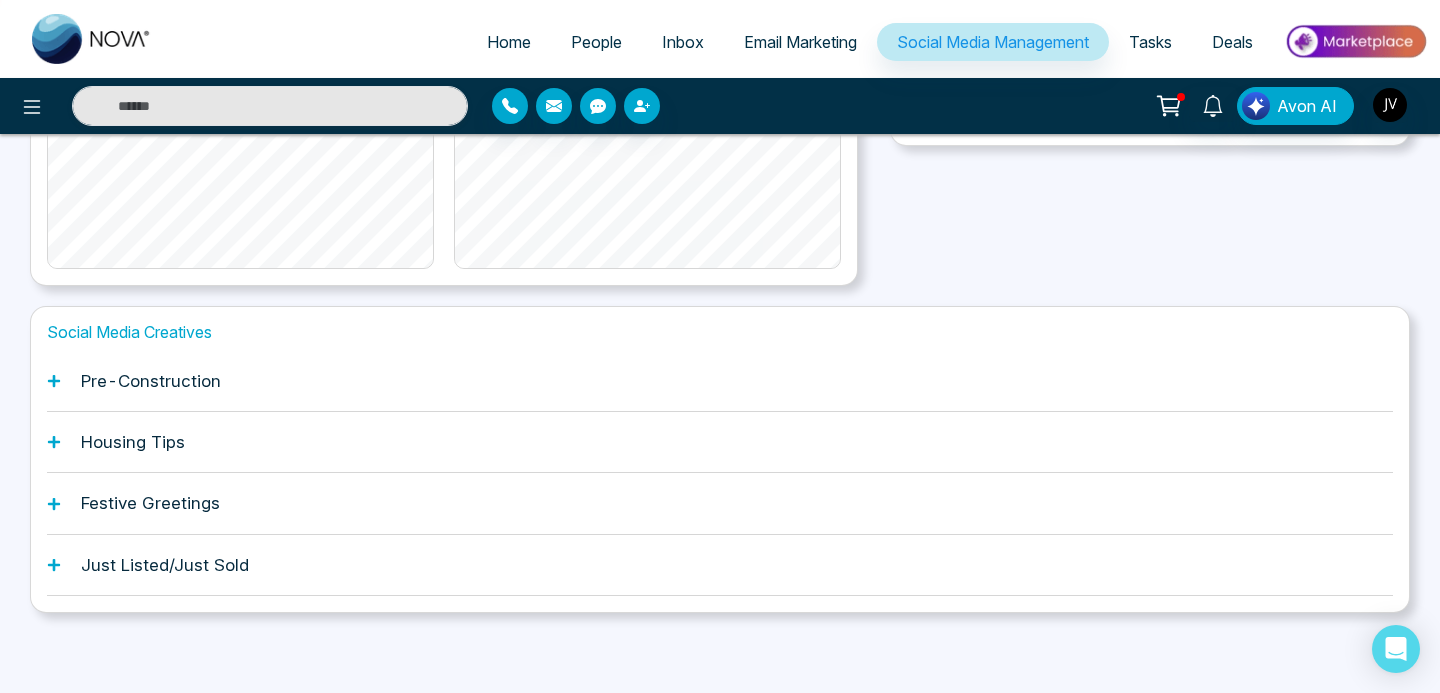 click on "Pre-Construction" at bounding box center [720, 381] 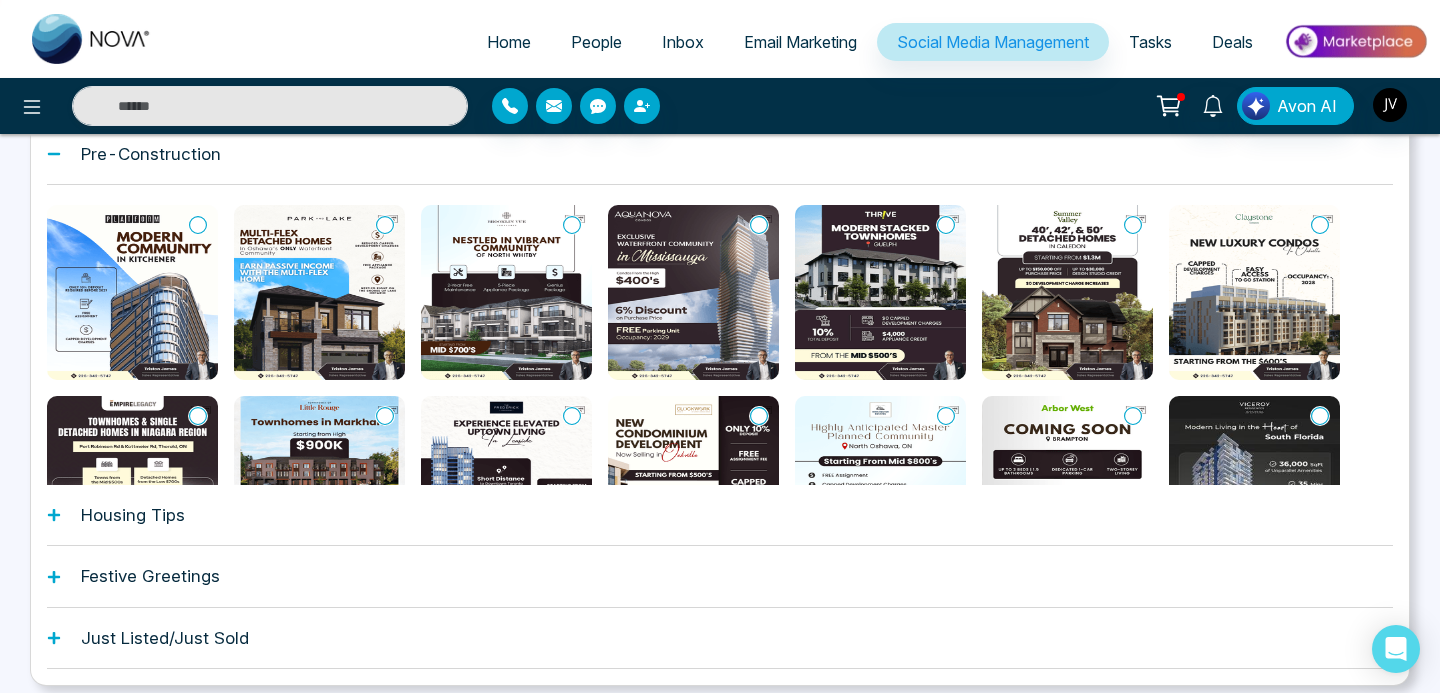 scroll, scrollTop: 810, scrollLeft: 0, axis: vertical 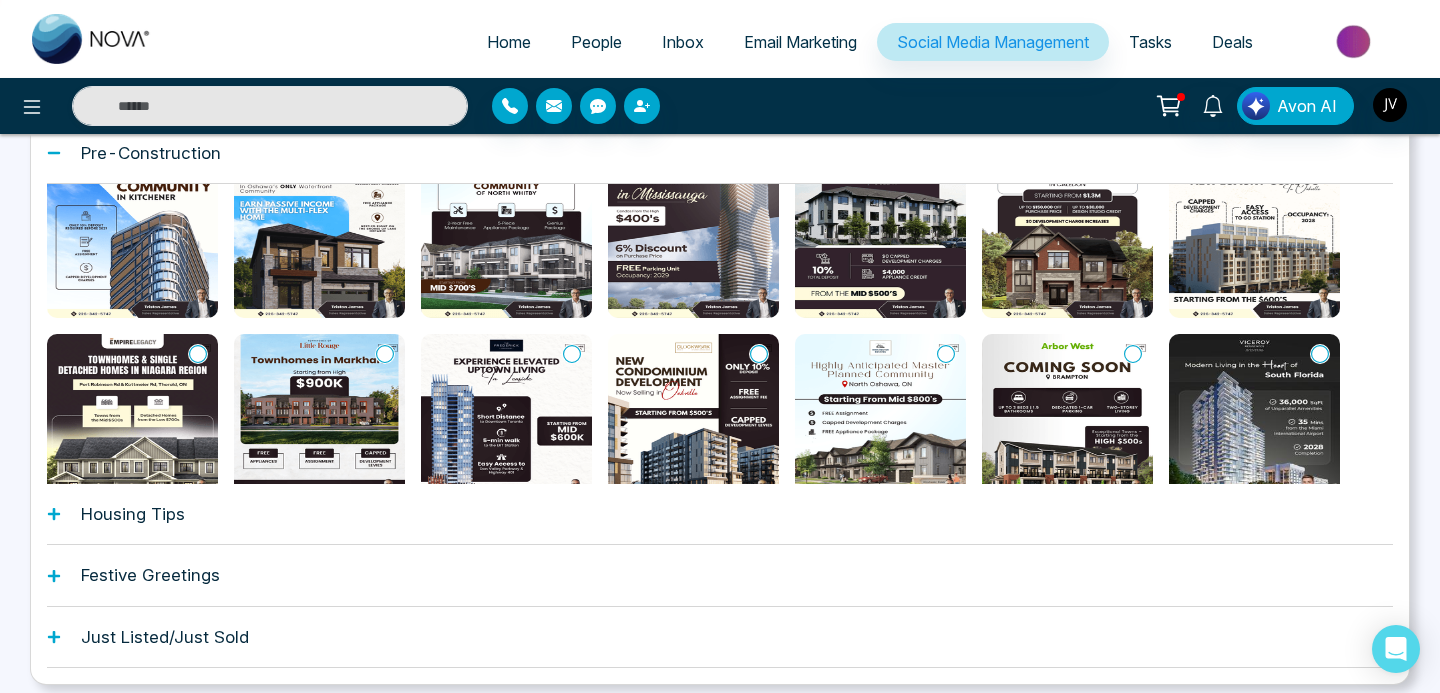 click on "Housing Tips" at bounding box center (720, 514) 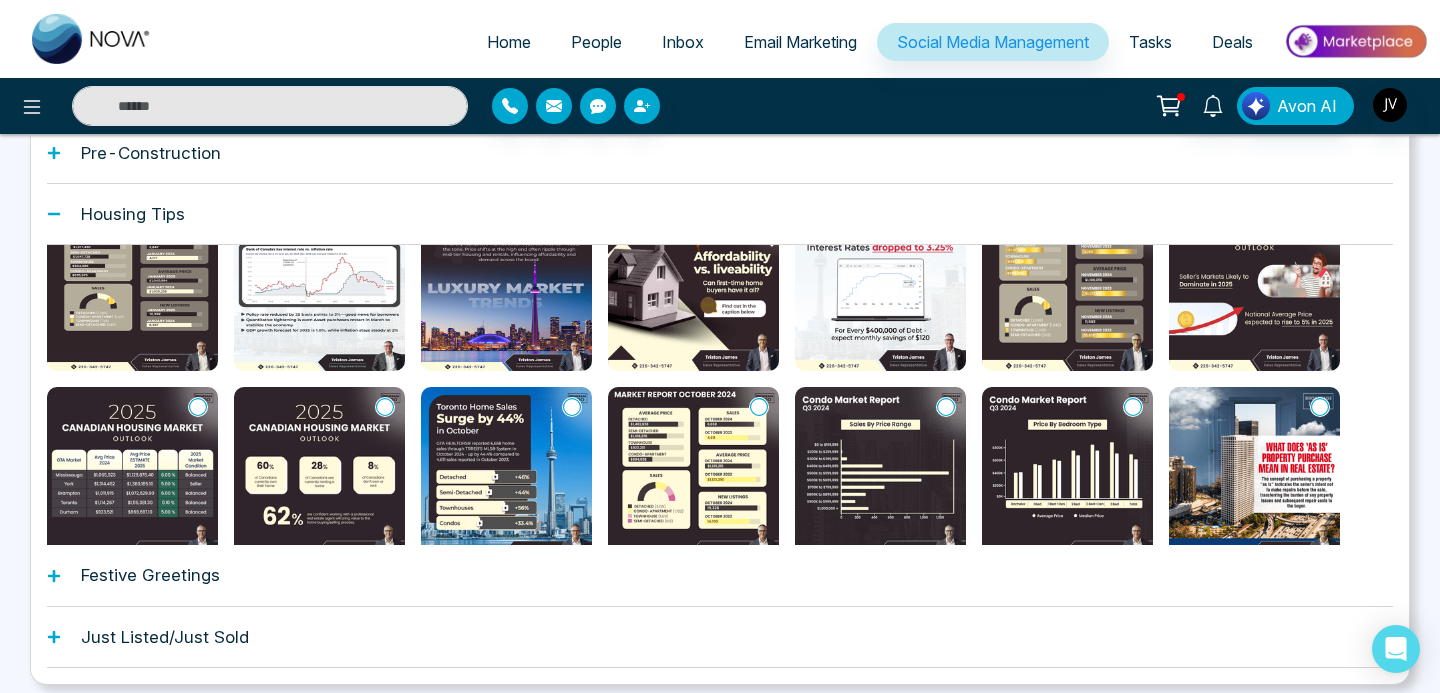 scroll, scrollTop: 466, scrollLeft: 0, axis: vertical 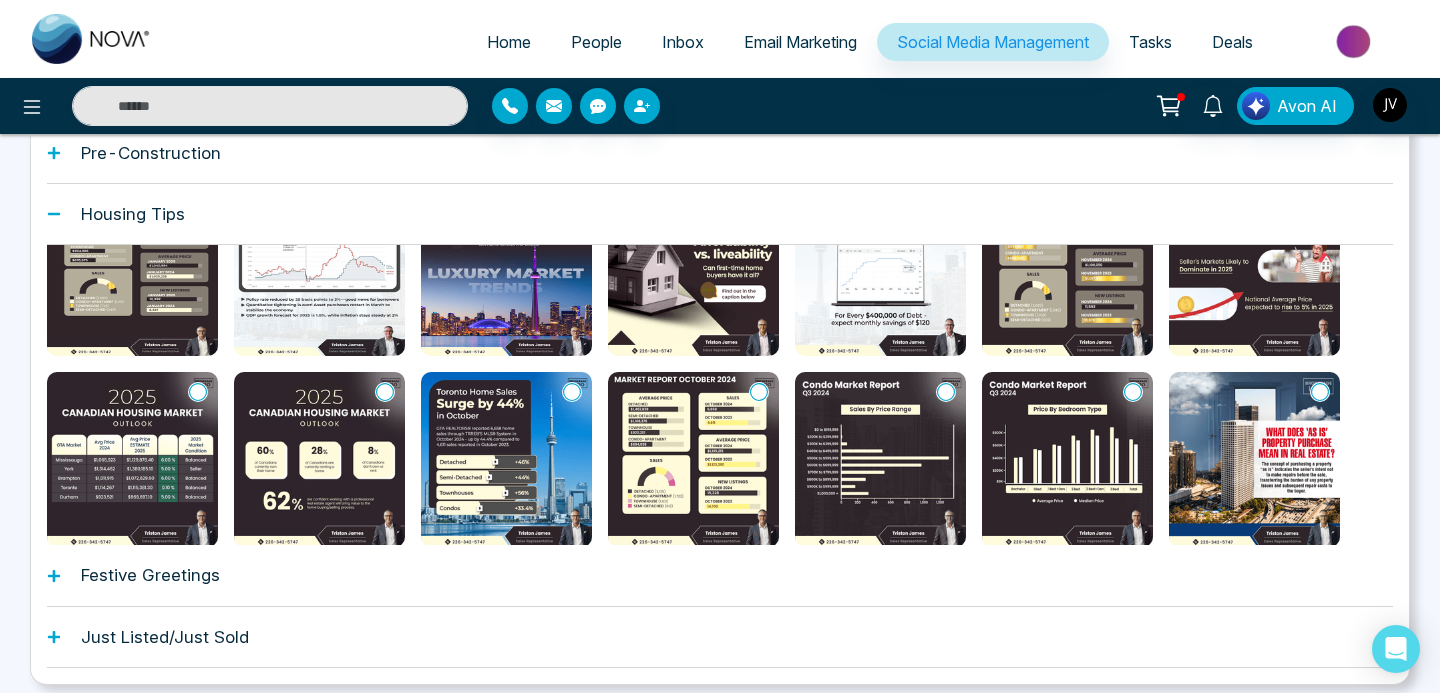 click on "Festive Greetings" at bounding box center [720, 575] 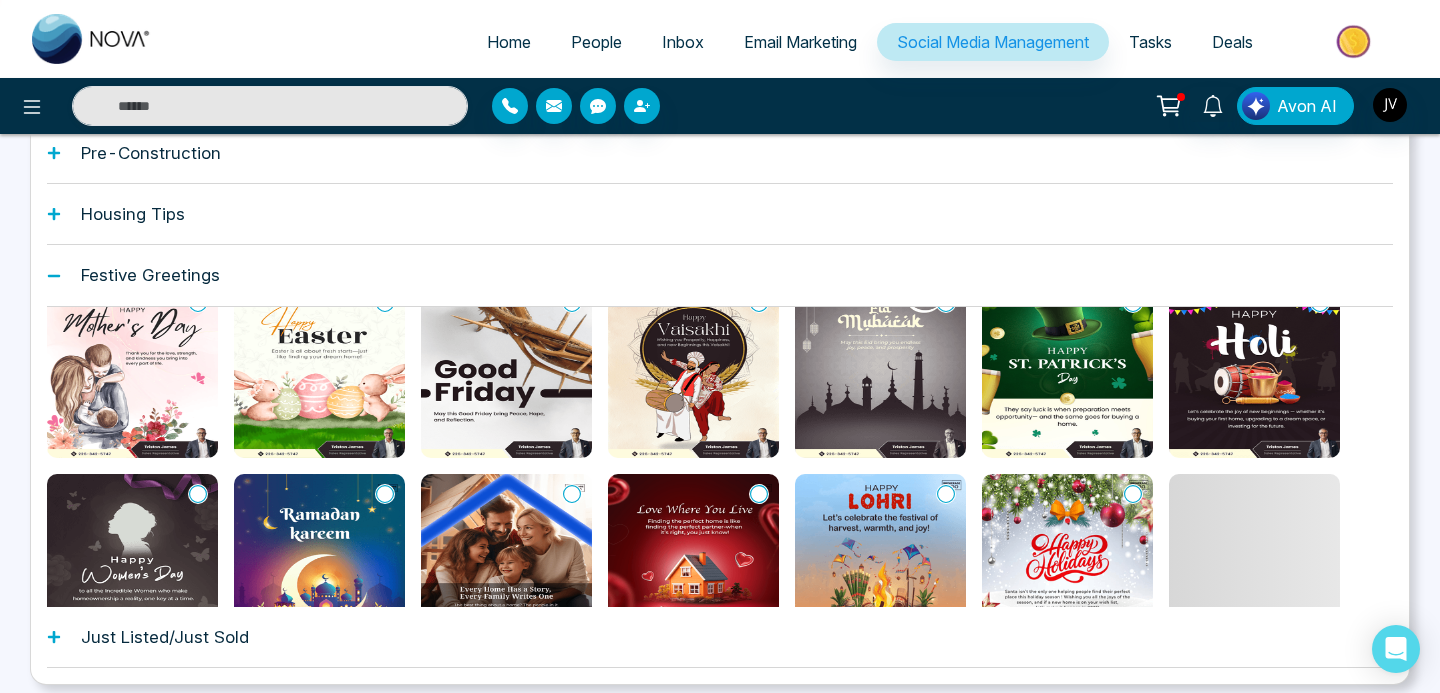 scroll, scrollTop: 238, scrollLeft: 0, axis: vertical 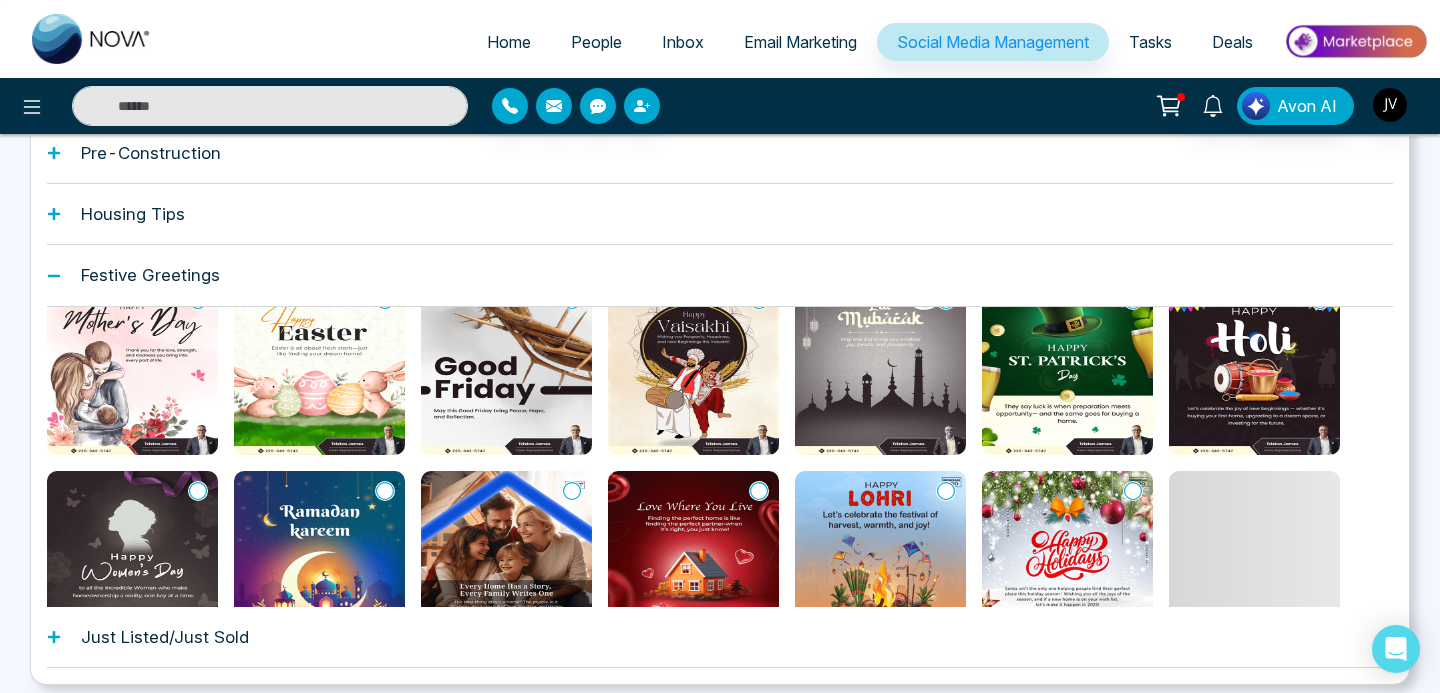 click on "Home" at bounding box center [509, 42] 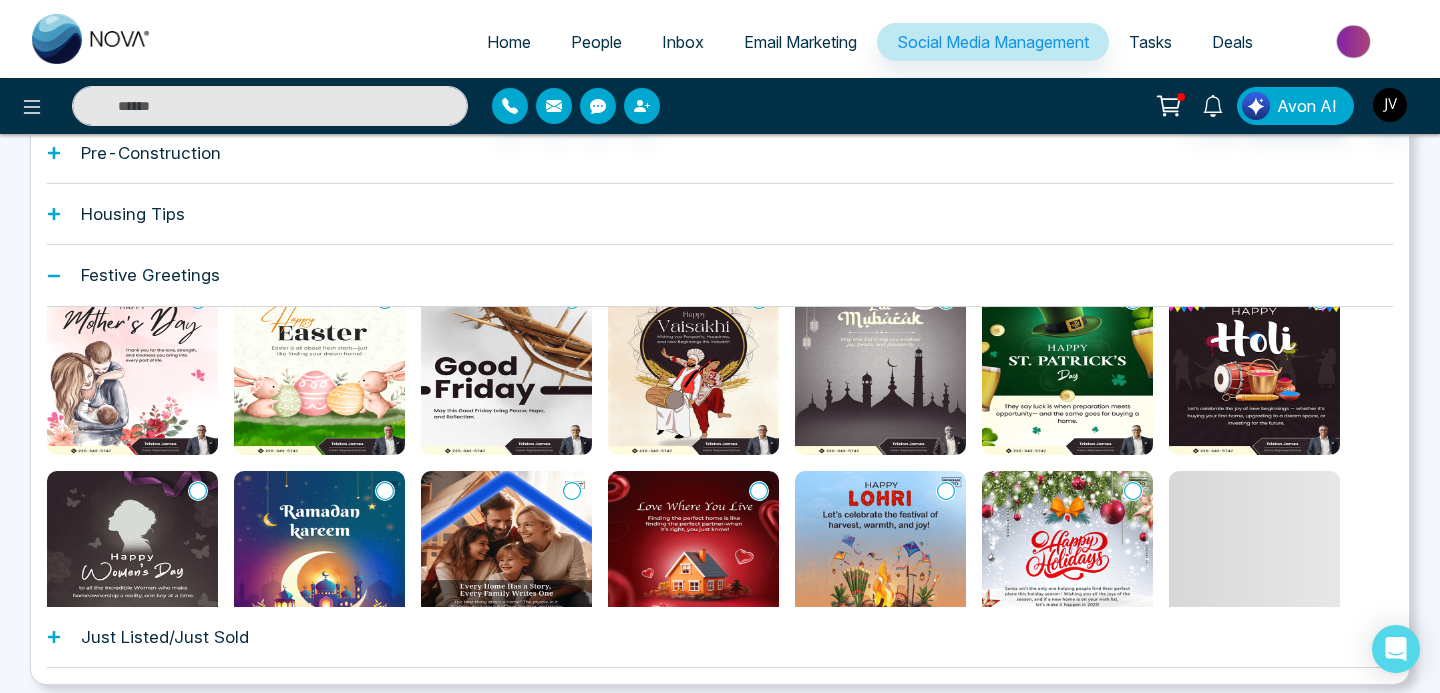 scroll, scrollTop: 0, scrollLeft: 0, axis: both 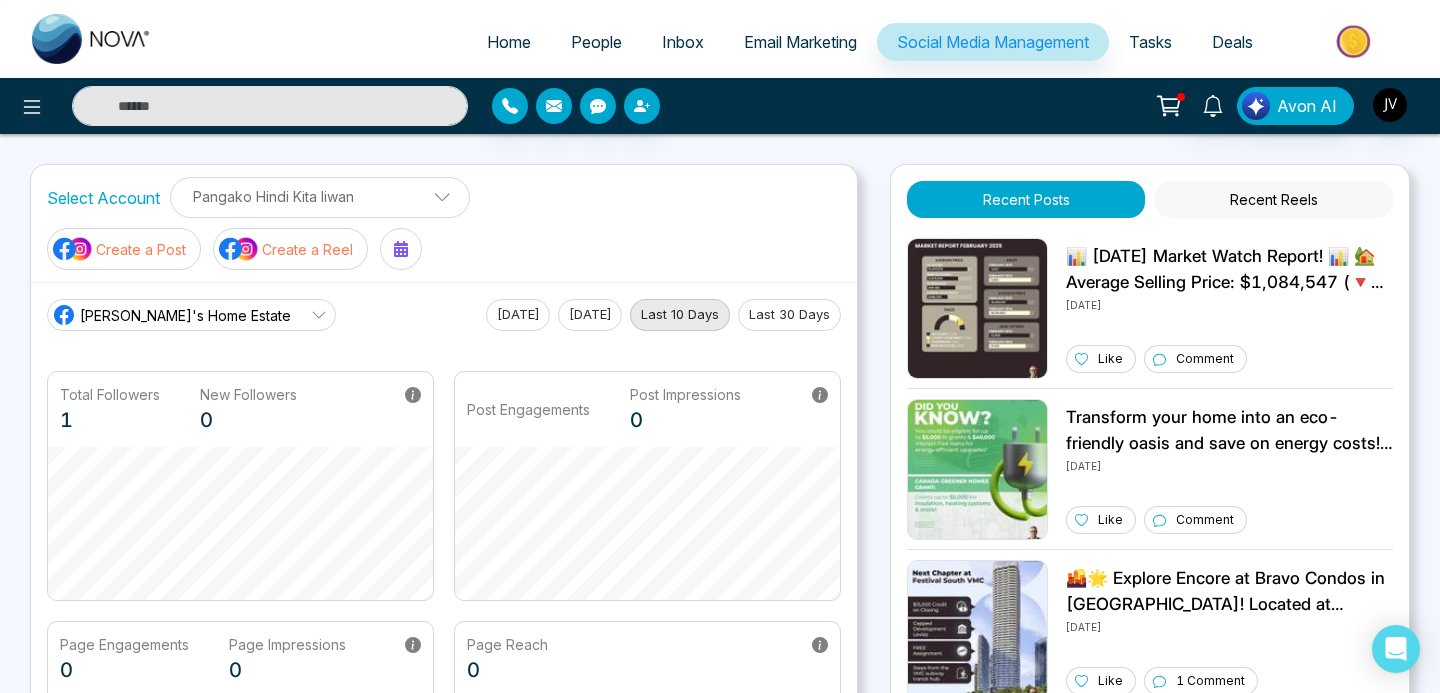 select on "*" 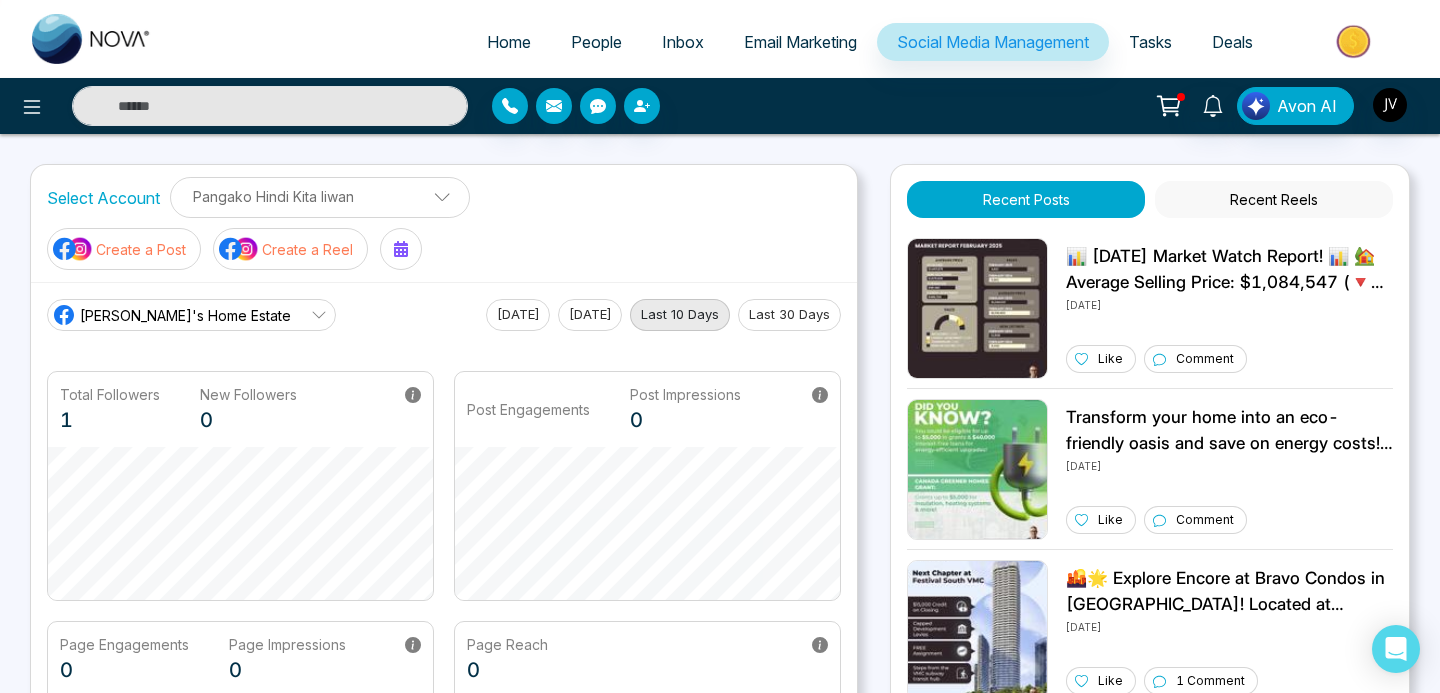select on "*" 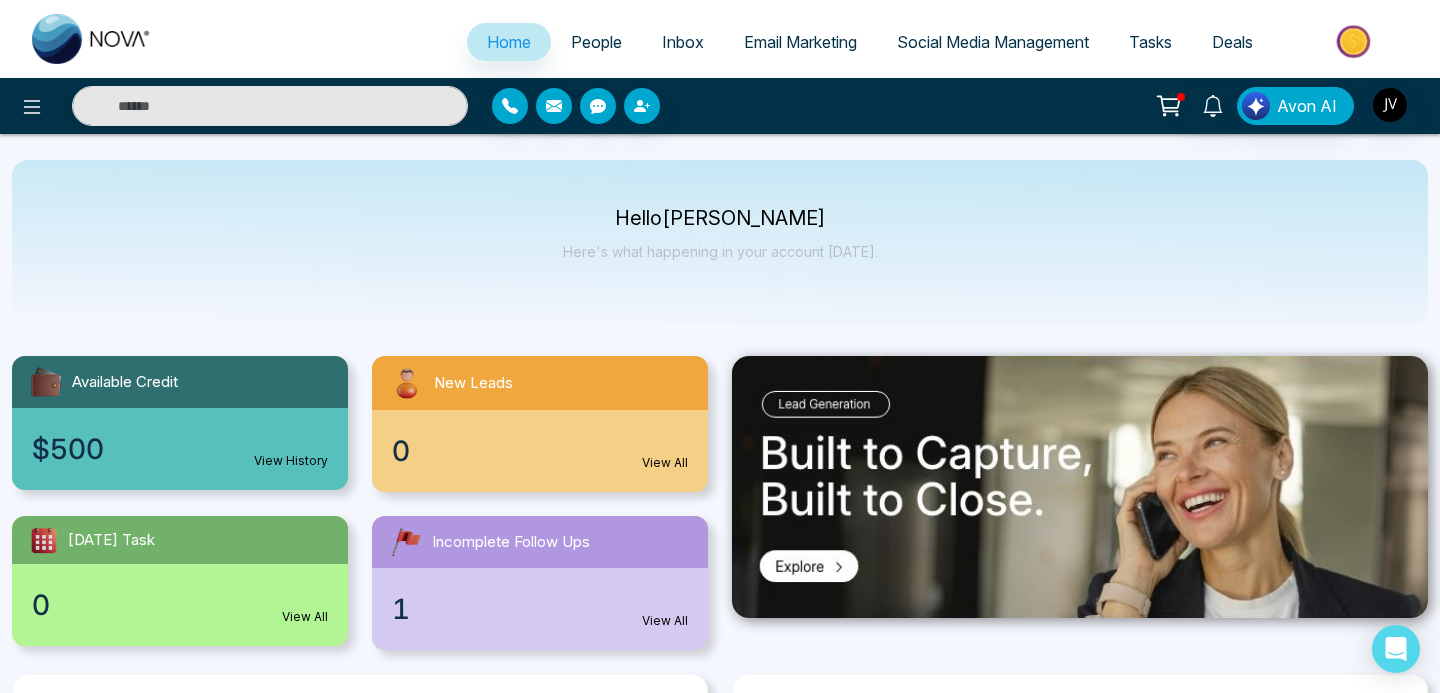 click on "Social Media Management" at bounding box center [993, 42] 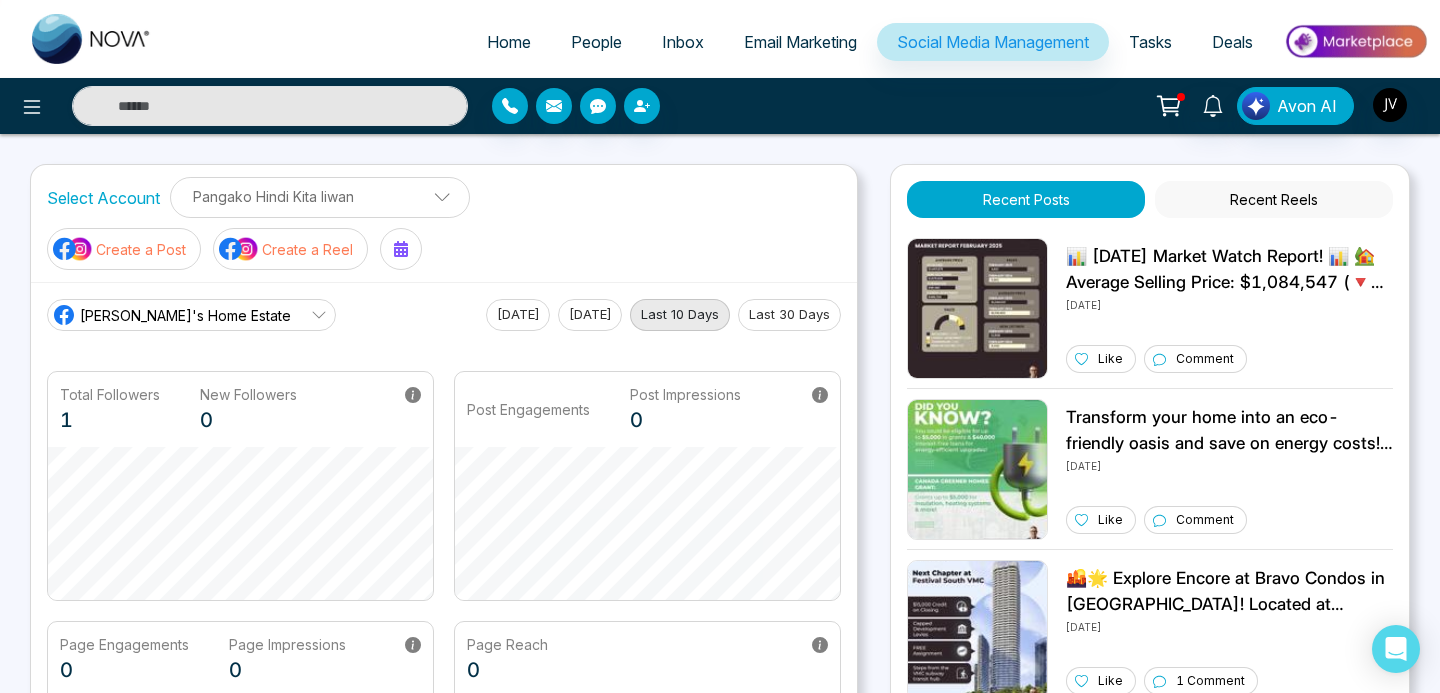 click on "Email Marketing" at bounding box center (800, 42) 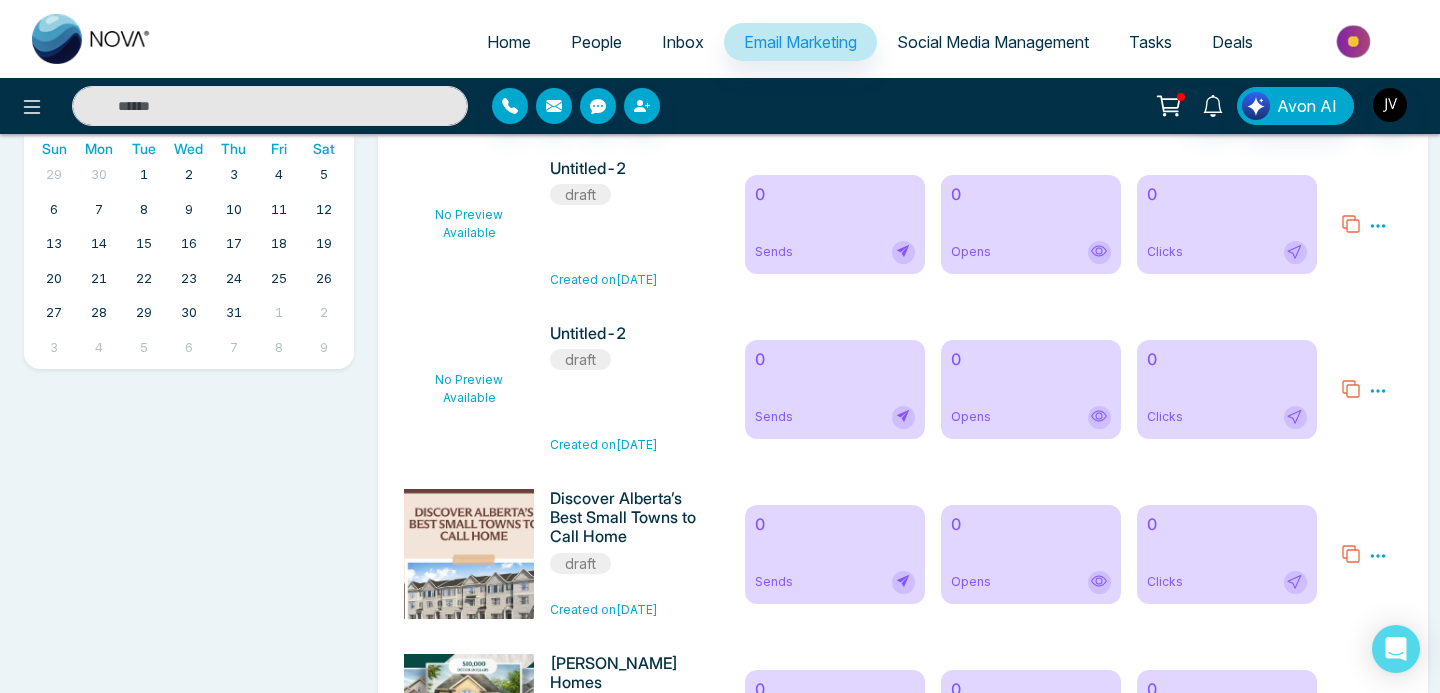 scroll, scrollTop: 0, scrollLeft: 0, axis: both 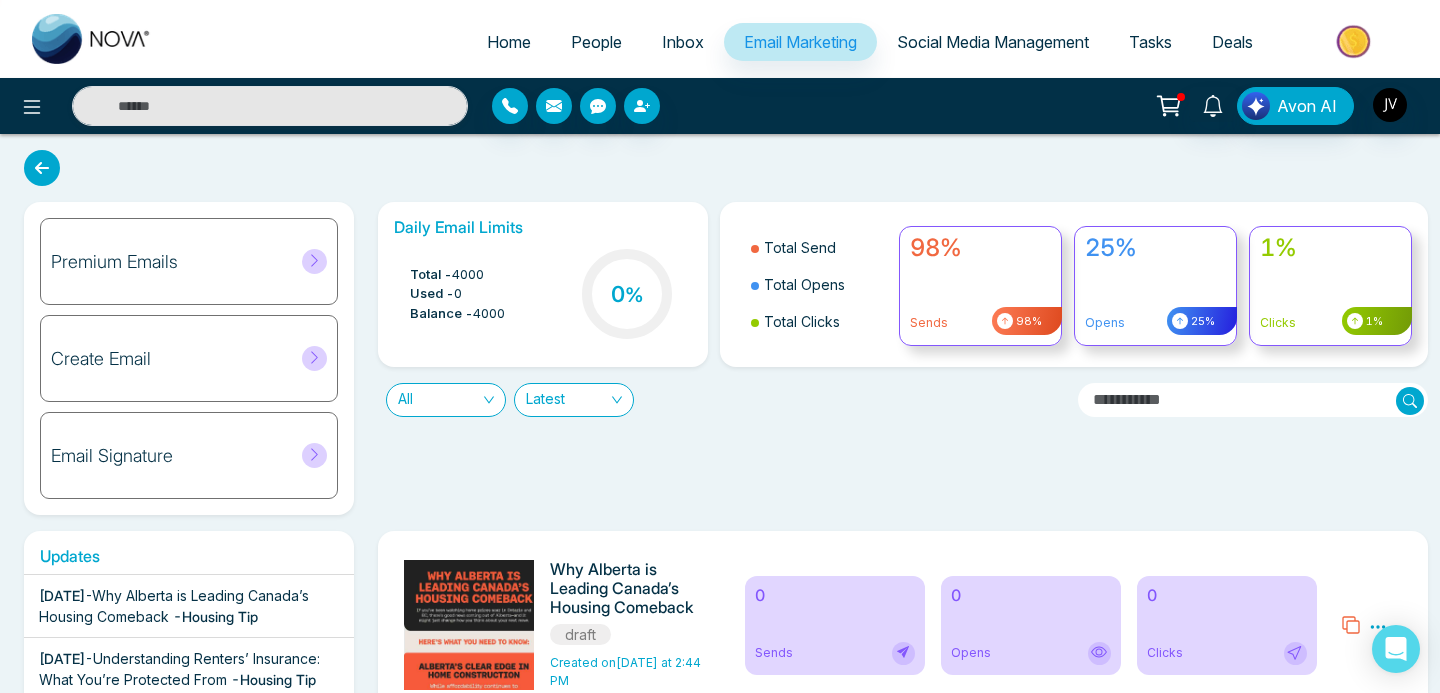 click on "Premium Emails" at bounding box center [189, 261] 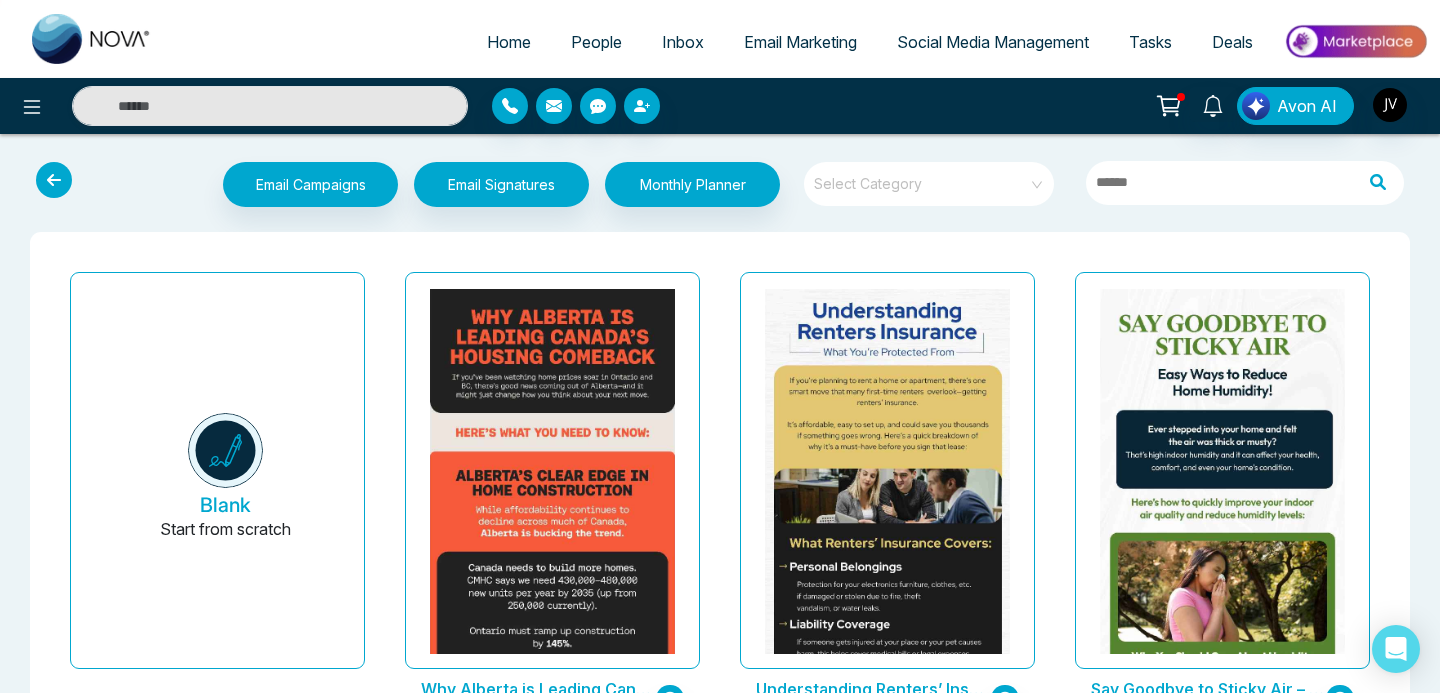 click at bounding box center [54, 180] 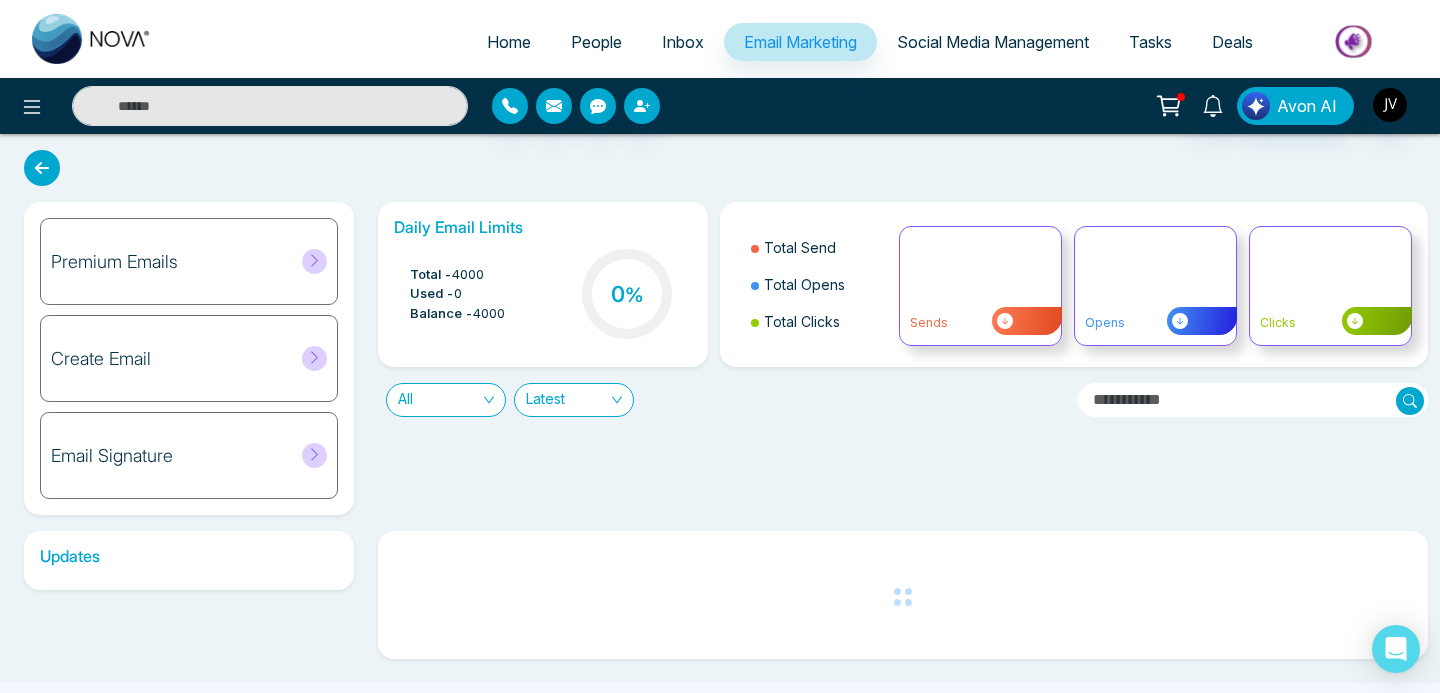 click on "Create Email" at bounding box center (189, 358) 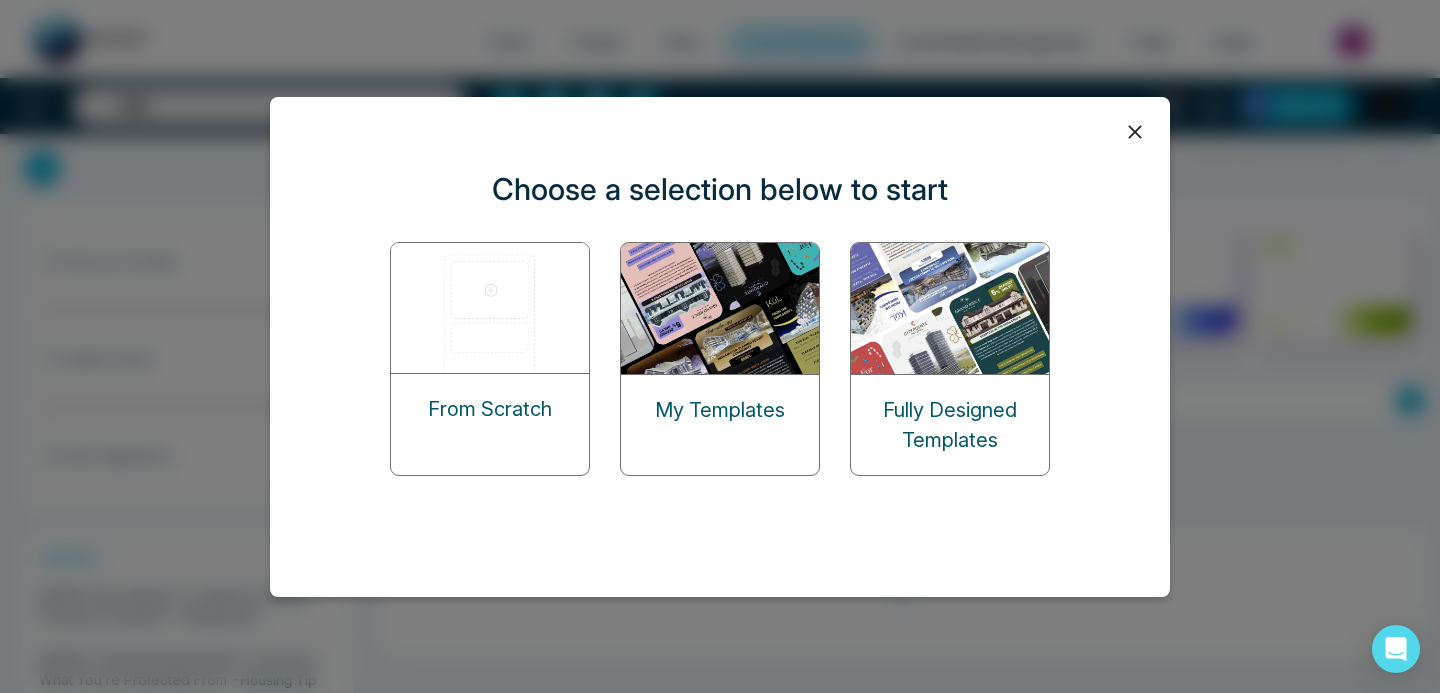 click on "My Templates" at bounding box center [720, 410] 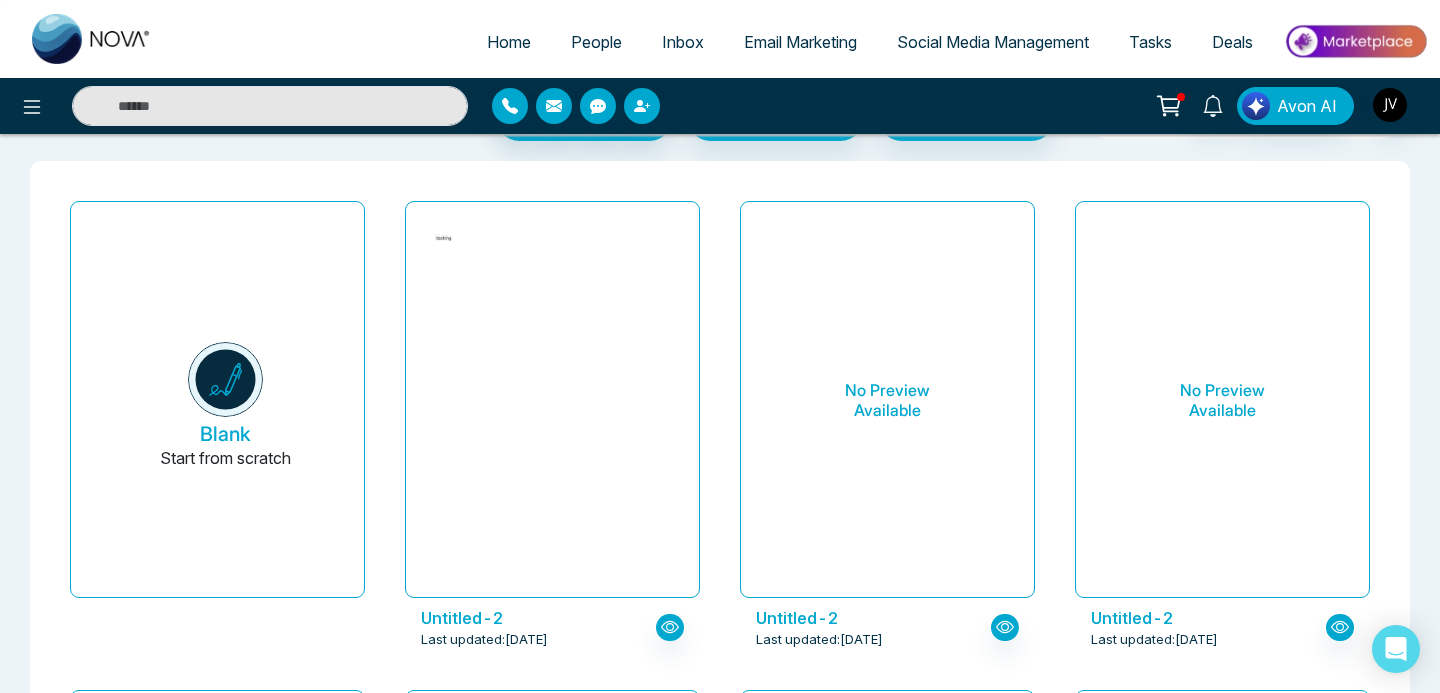 scroll, scrollTop: 0, scrollLeft: 0, axis: both 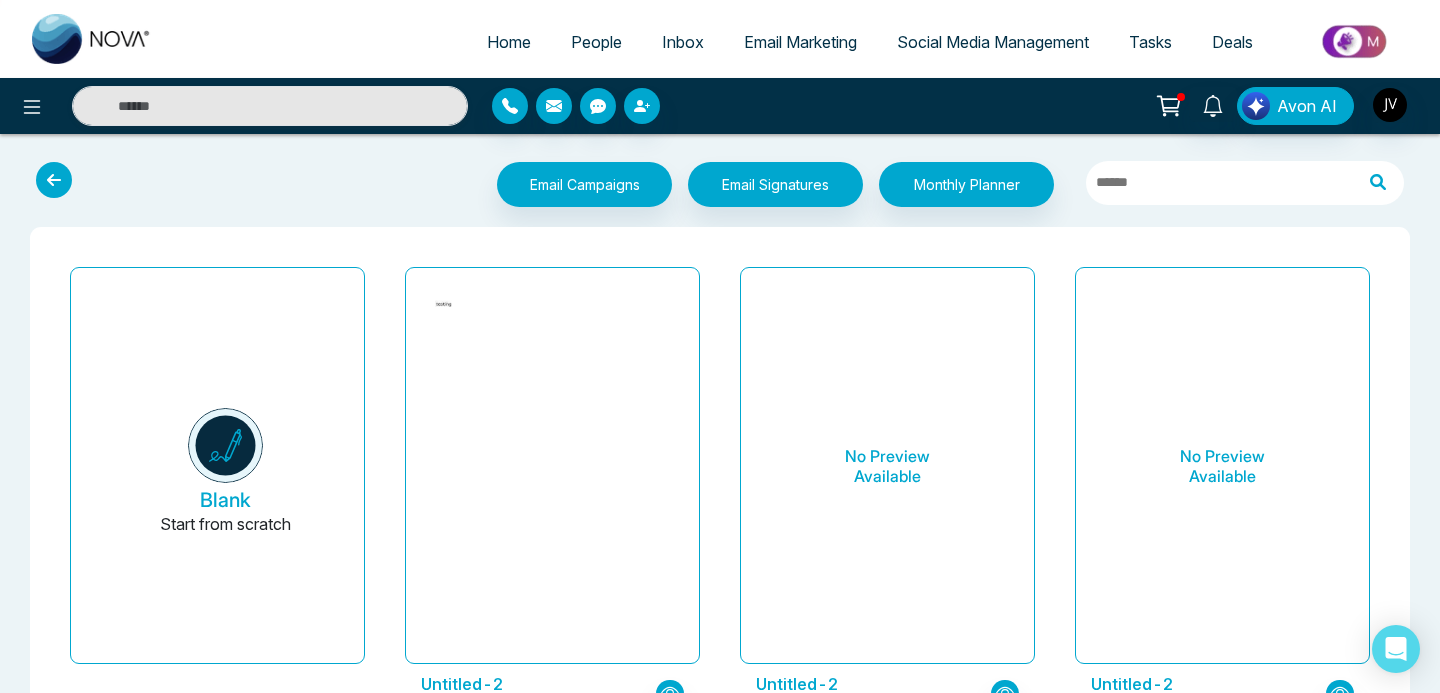 click at bounding box center (54, 180) 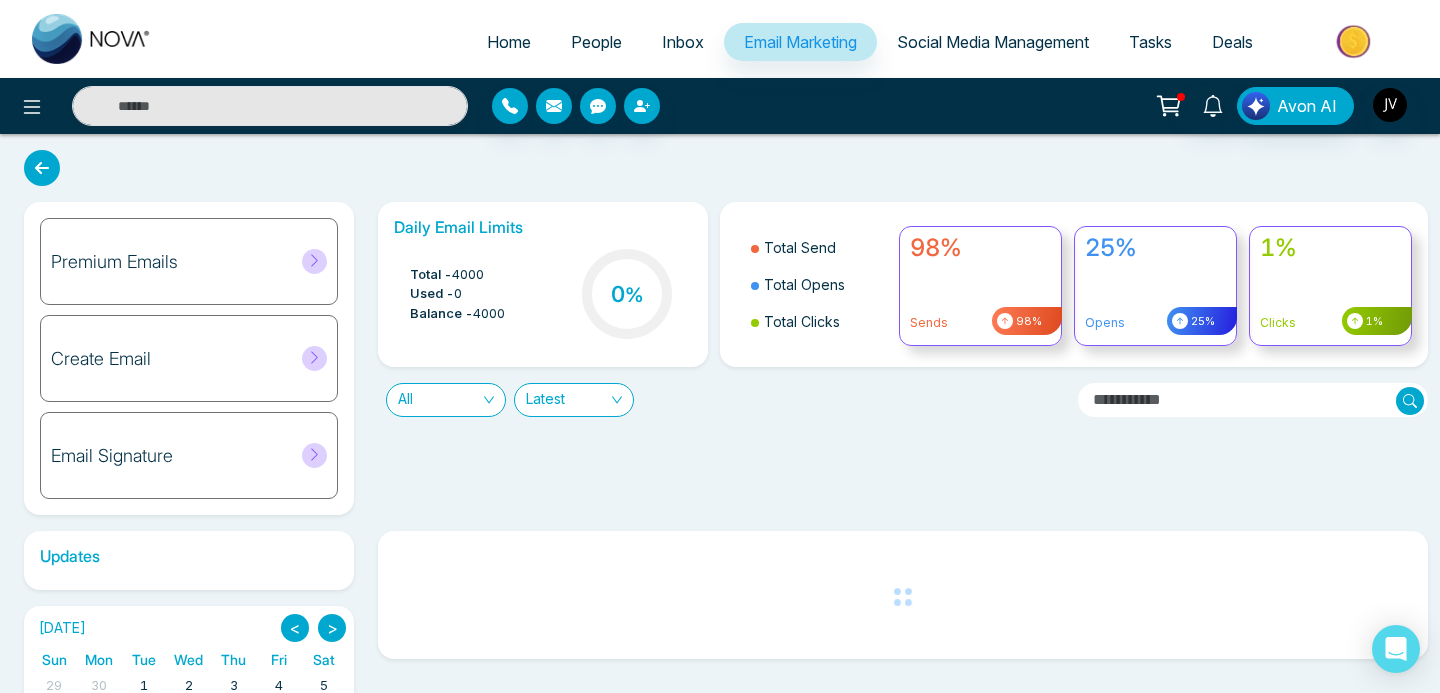 click on "Premium Emails" at bounding box center (189, 261) 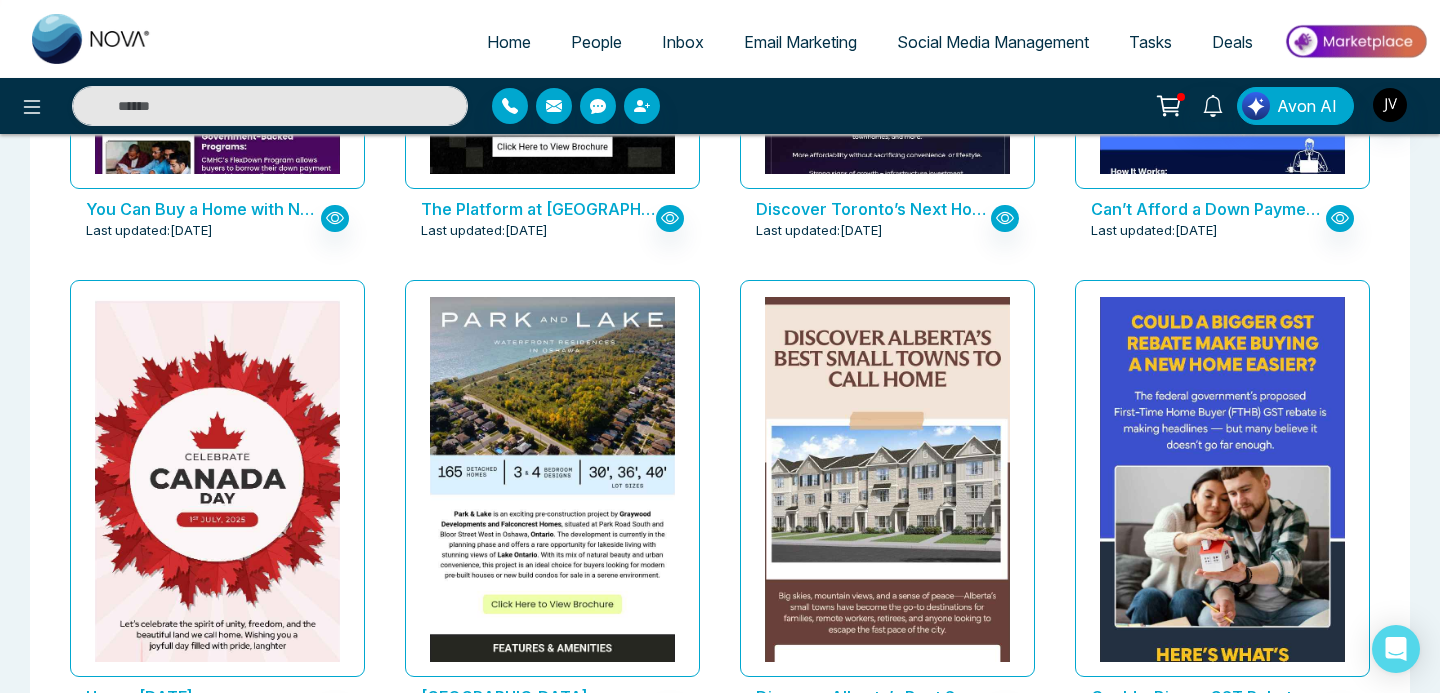 scroll, scrollTop: 0, scrollLeft: 0, axis: both 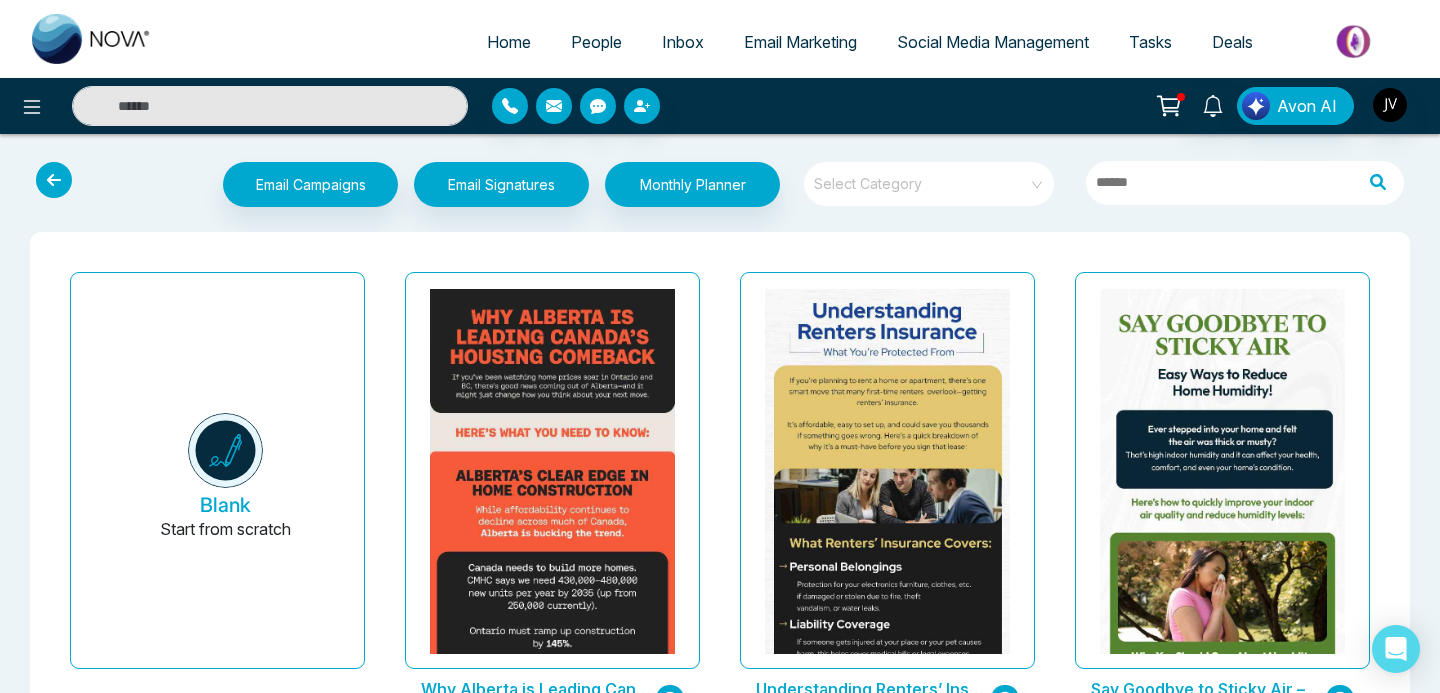 click at bounding box center [54, 180] 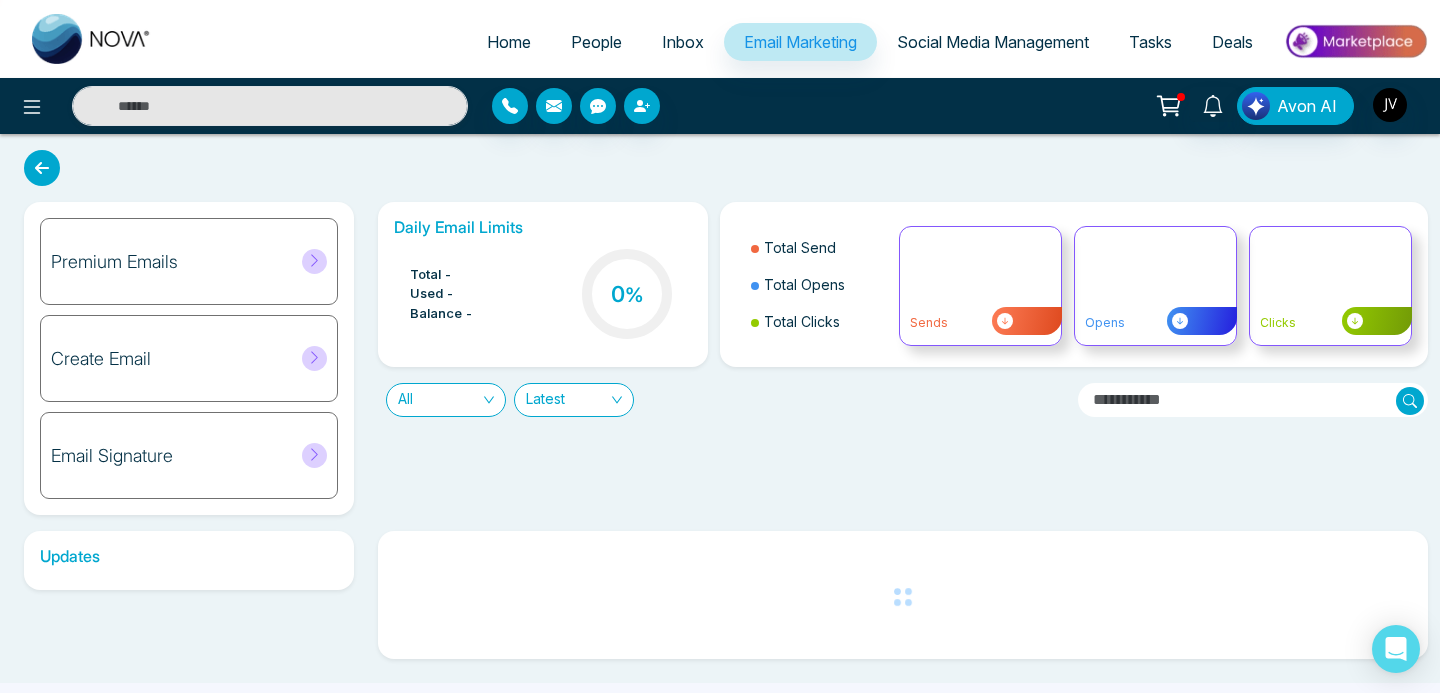 click on "Create Email" at bounding box center (189, 358) 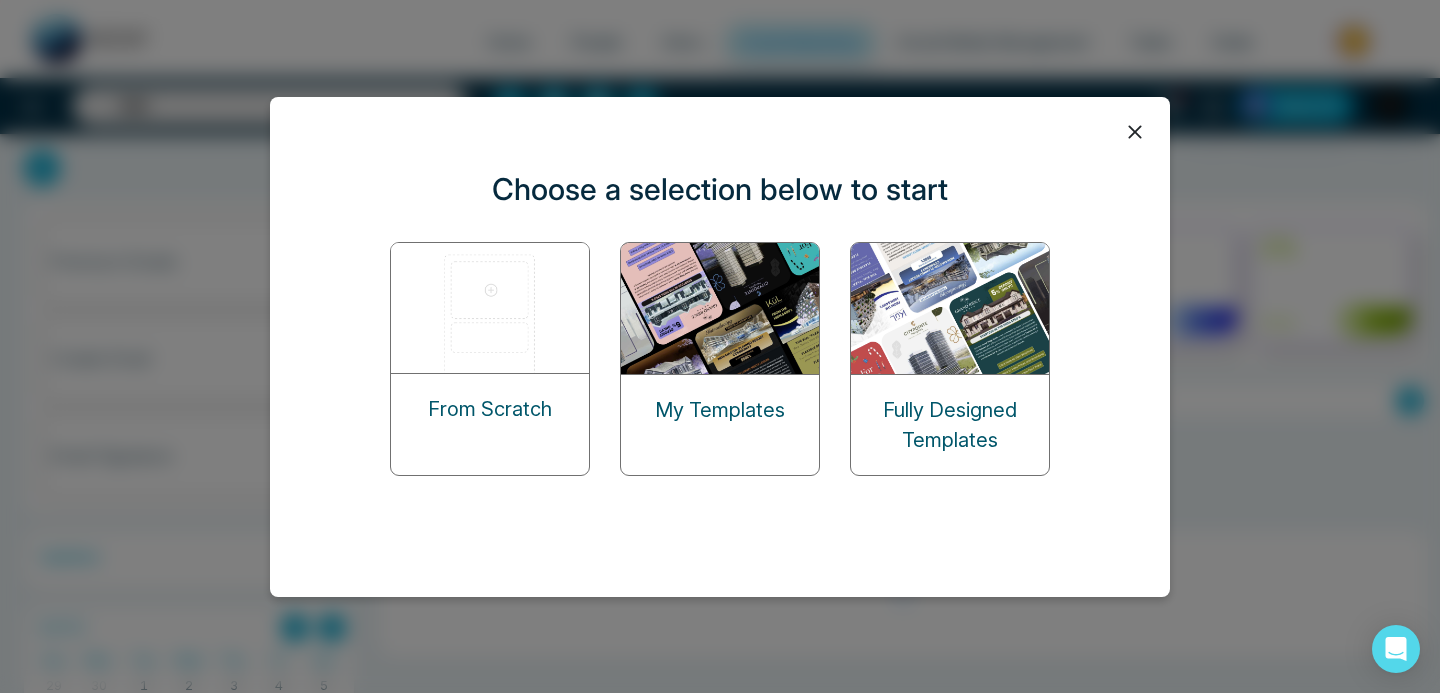 click on "Fully Designed Templates" at bounding box center [950, 425] 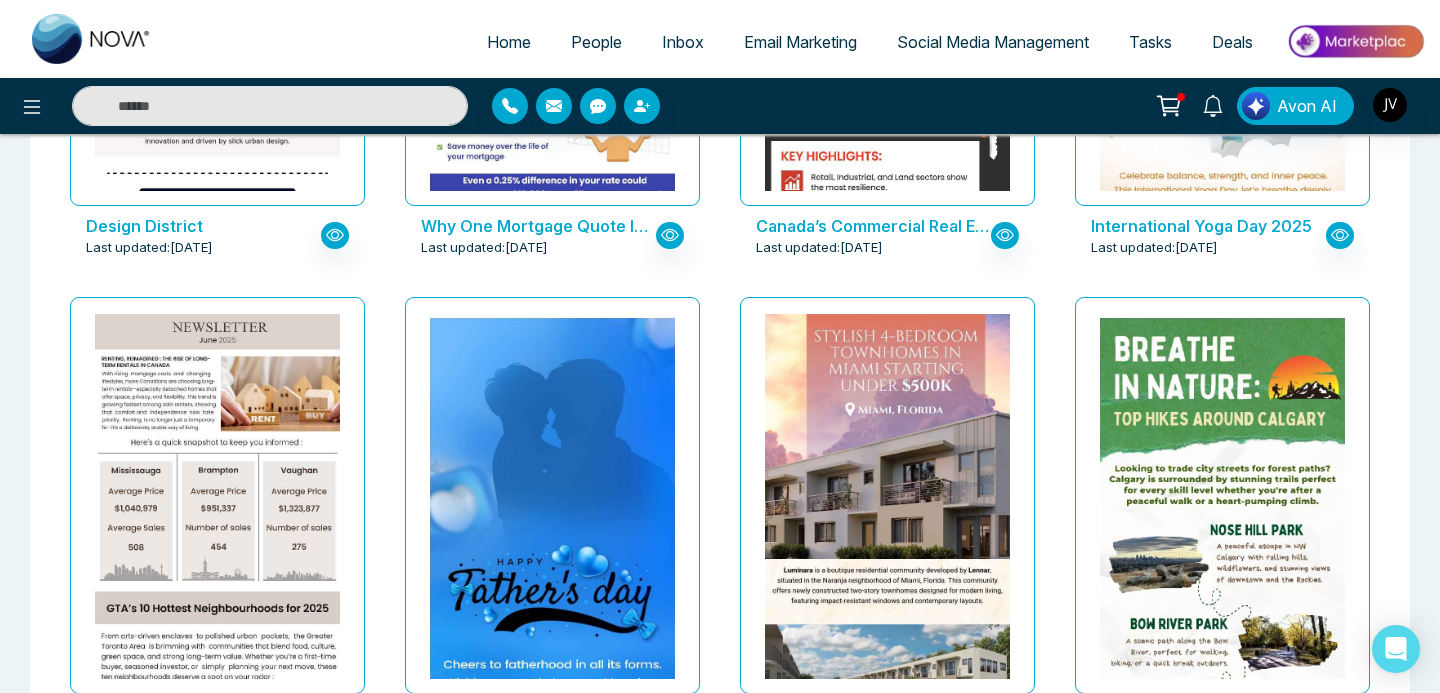 scroll, scrollTop: 1932, scrollLeft: 0, axis: vertical 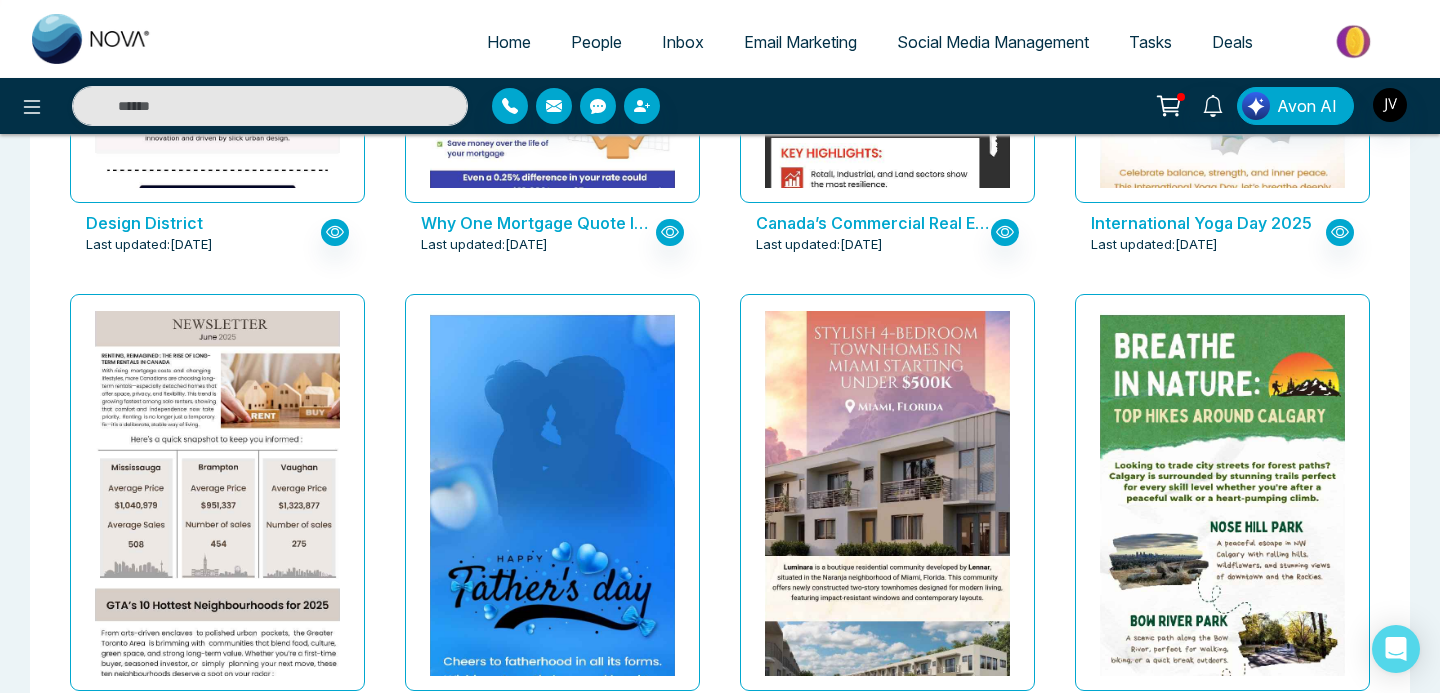 click on "Tasks" at bounding box center [1150, 42] 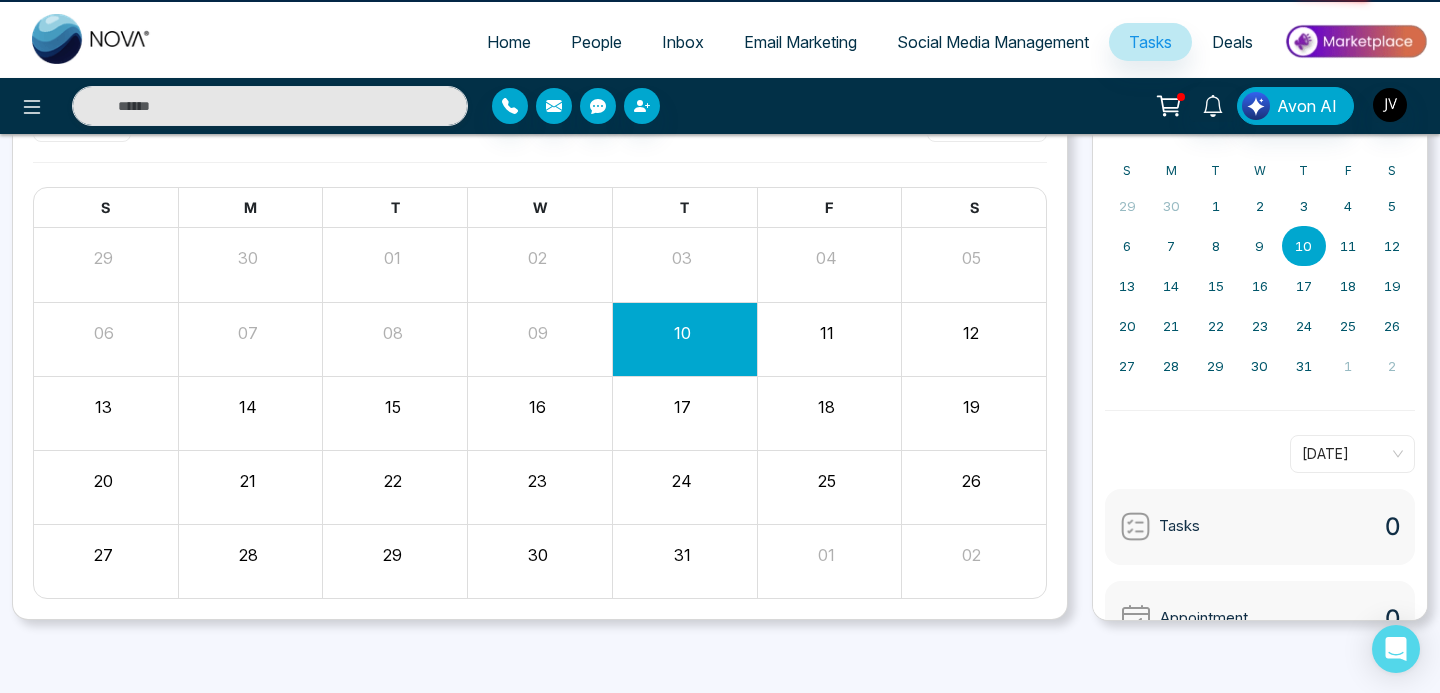 scroll, scrollTop: 0, scrollLeft: 0, axis: both 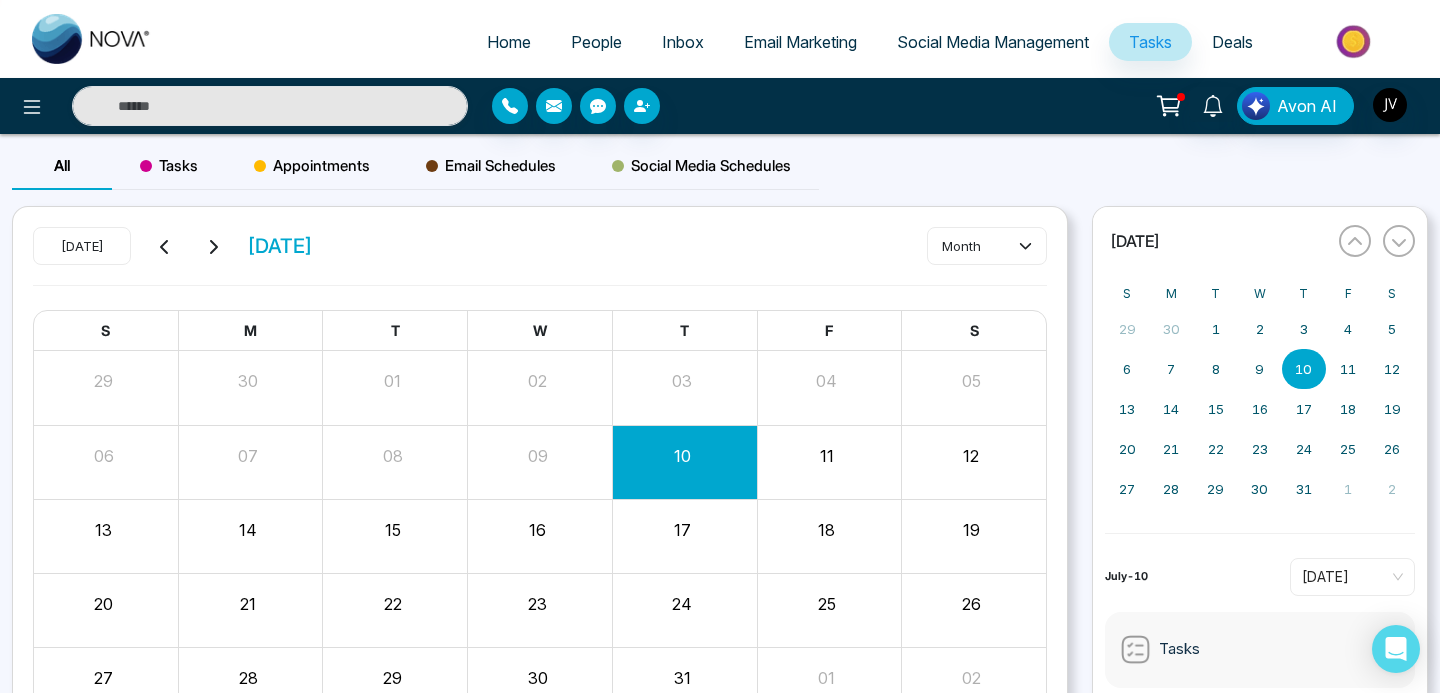 click on "People" at bounding box center (596, 42) 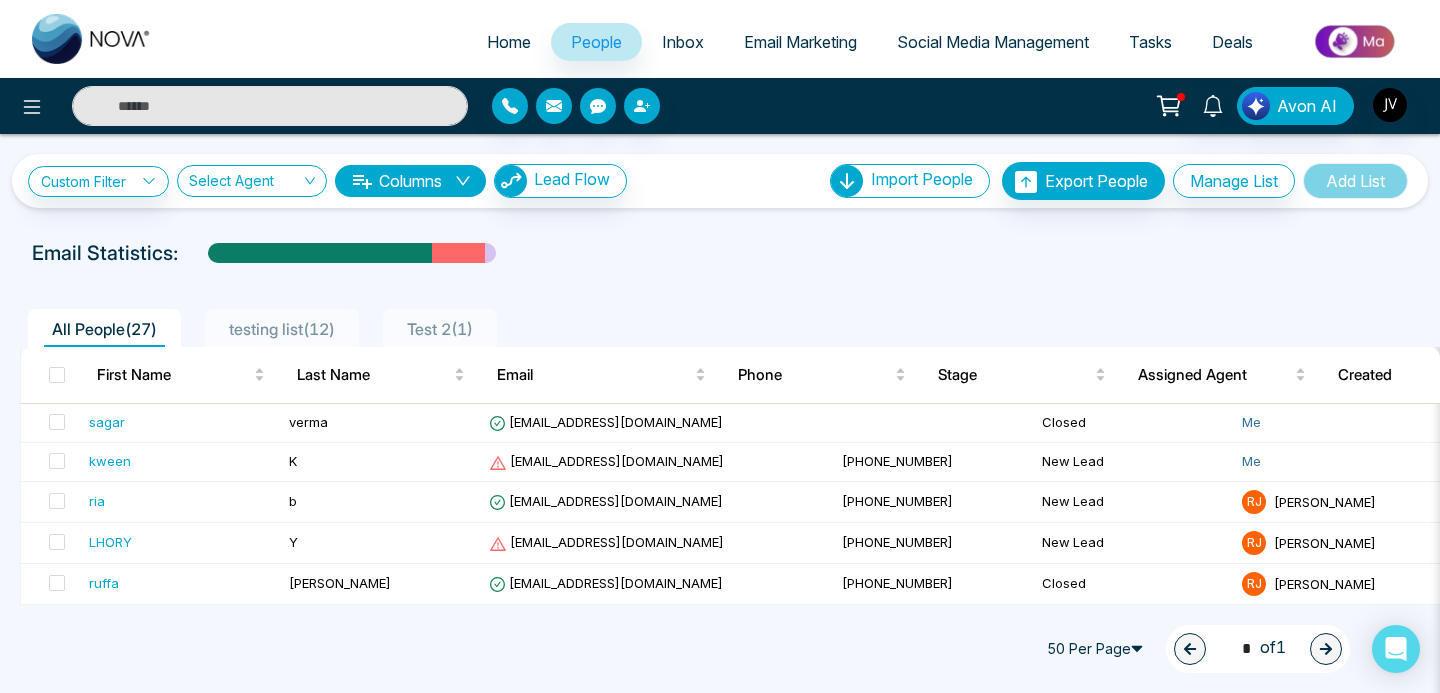 click on "Email Marketing" at bounding box center (800, 42) 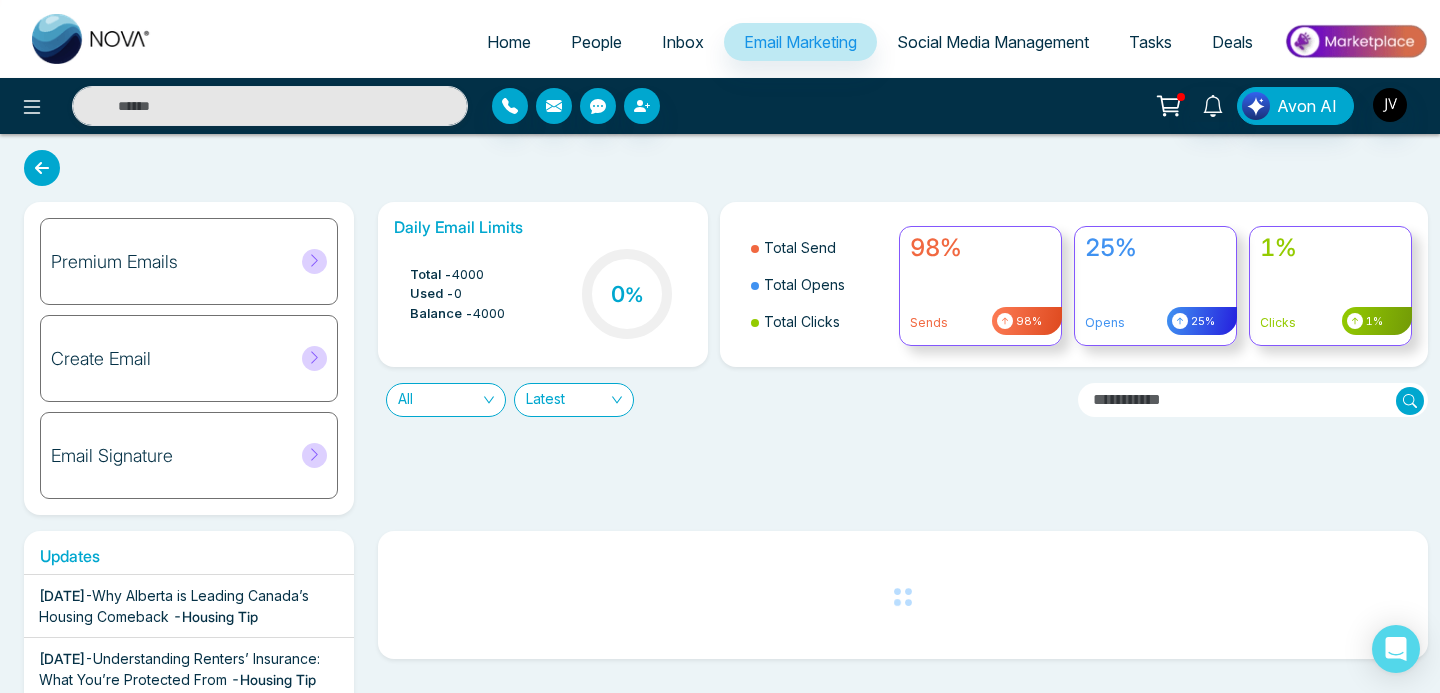 click on "People" at bounding box center [596, 42] 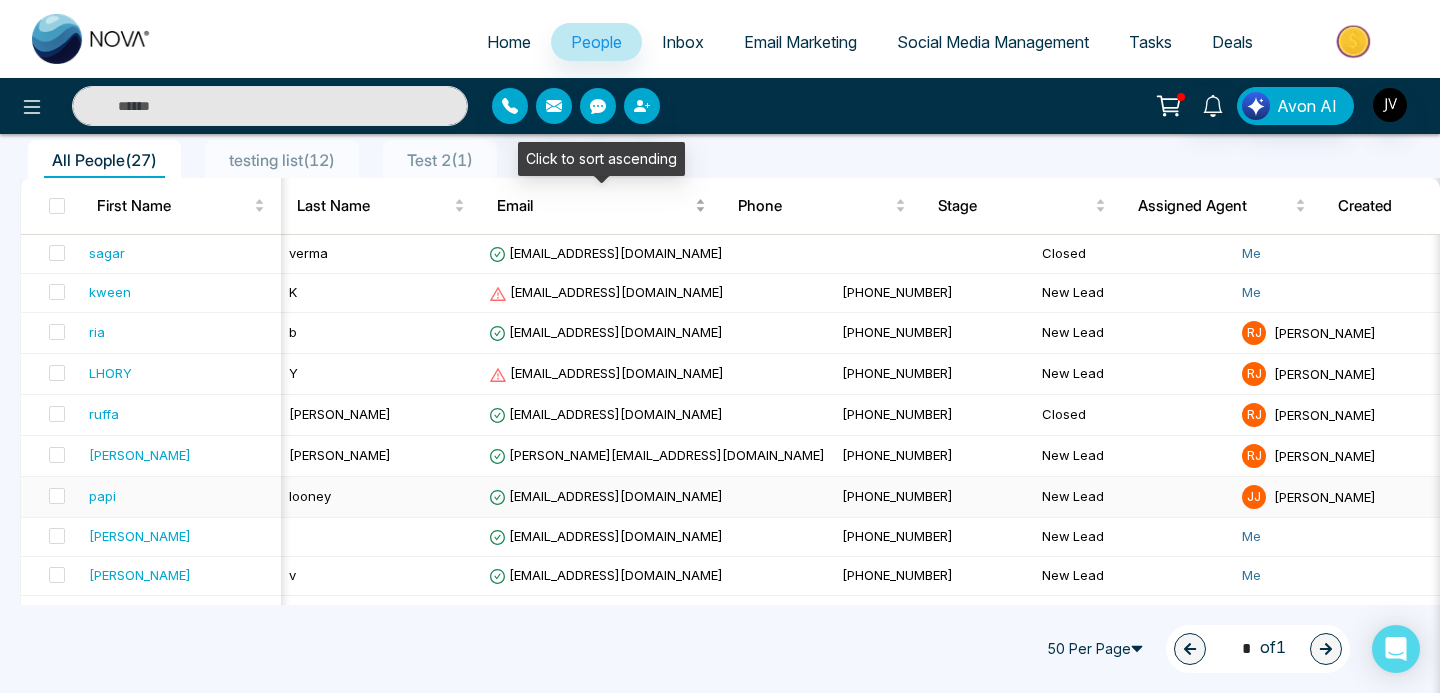 scroll, scrollTop: 515, scrollLeft: 0, axis: vertical 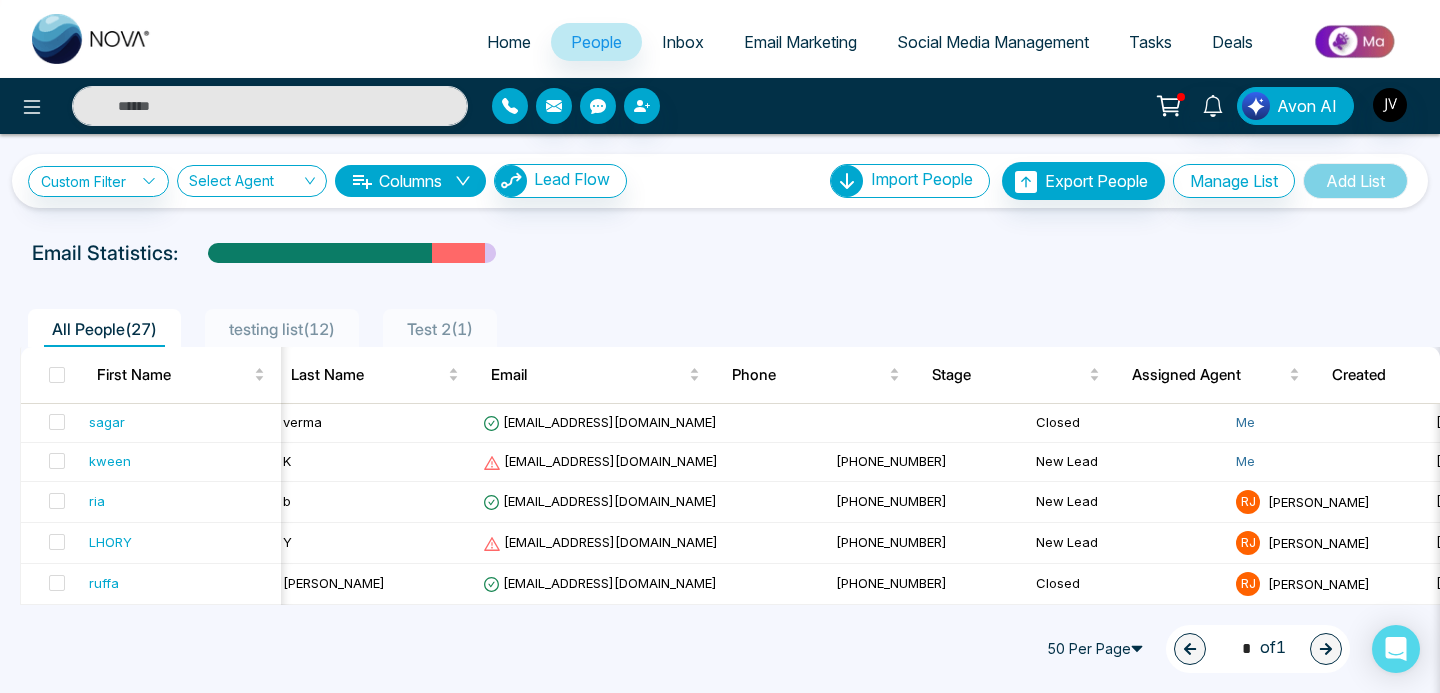 click at bounding box center (510, 106) 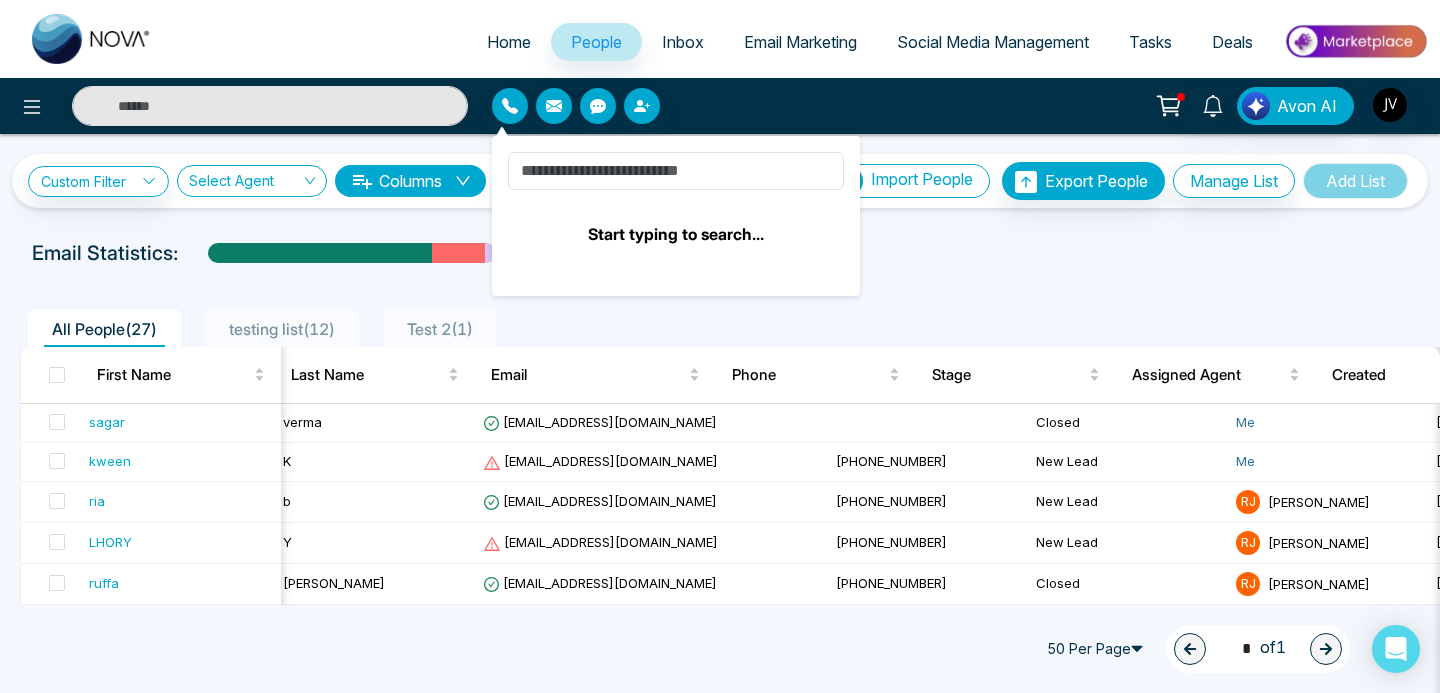 click on "All People  ( 27 ) testing list  ( 12 ) Test 2  ( 1 )" at bounding box center [675, 328] 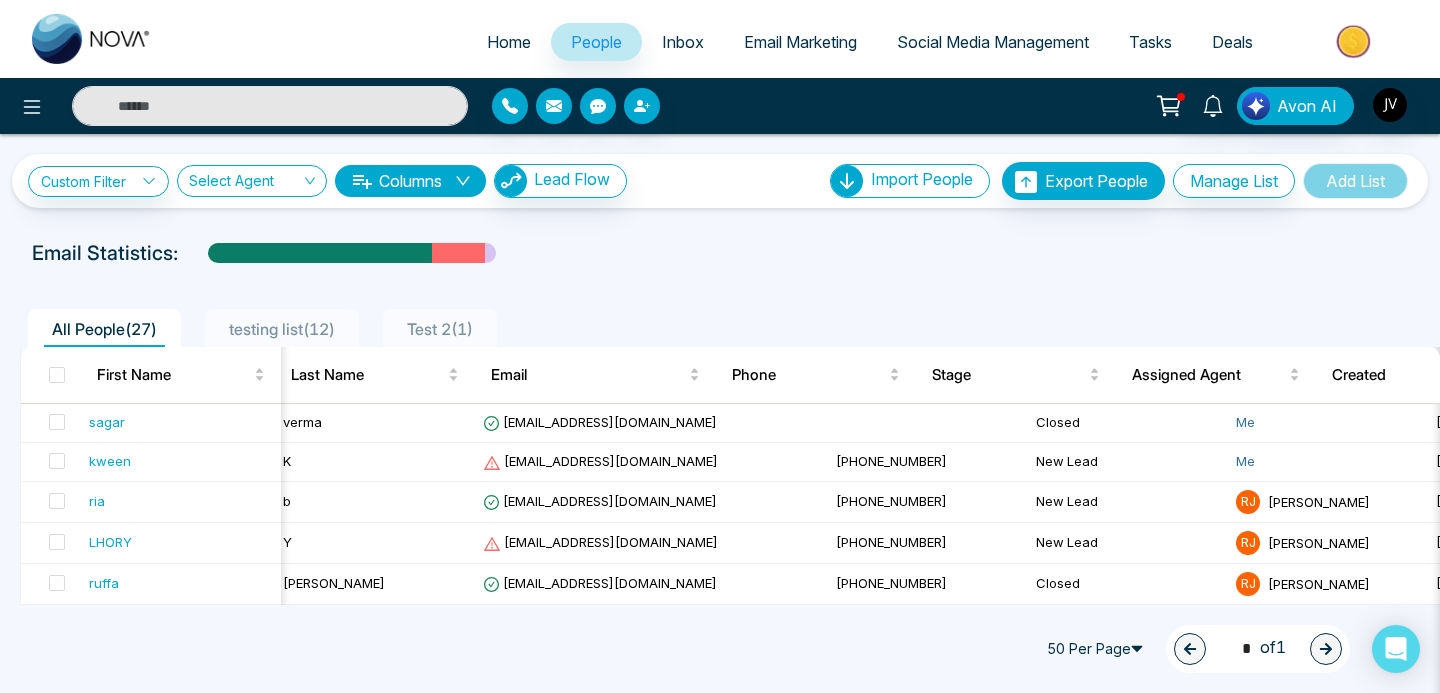 click on "All People  ( 27 ) testing list  ( 12 ) Test 2  ( 1 )" at bounding box center [675, 328] 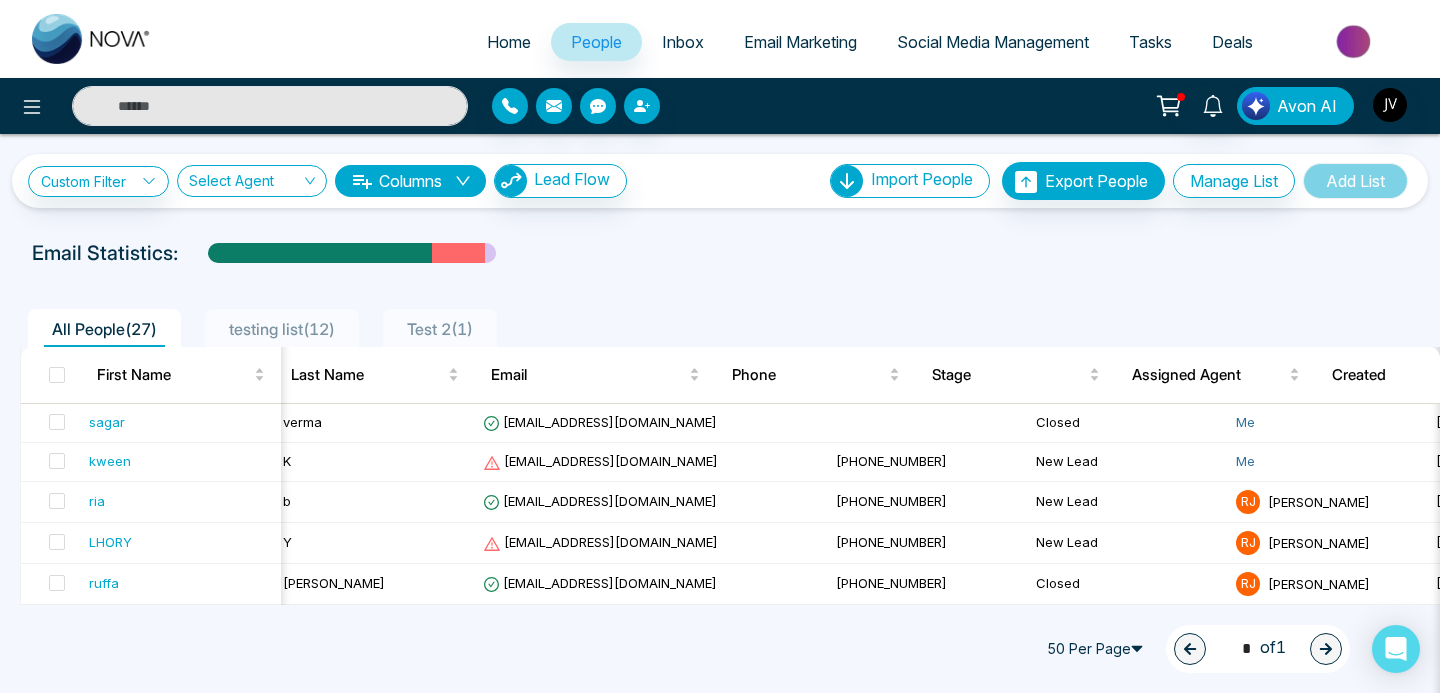 click on "Avon AI" at bounding box center (1307, 106) 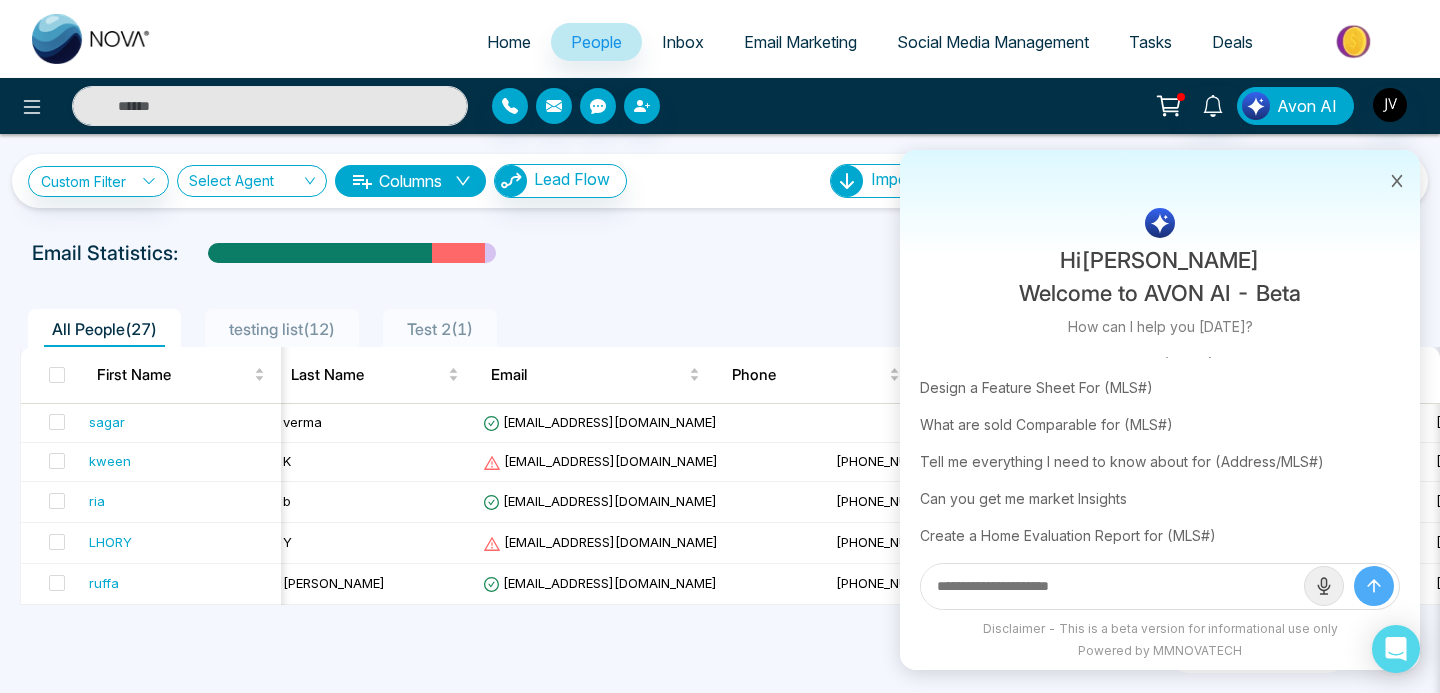 scroll, scrollTop: 149, scrollLeft: 0, axis: vertical 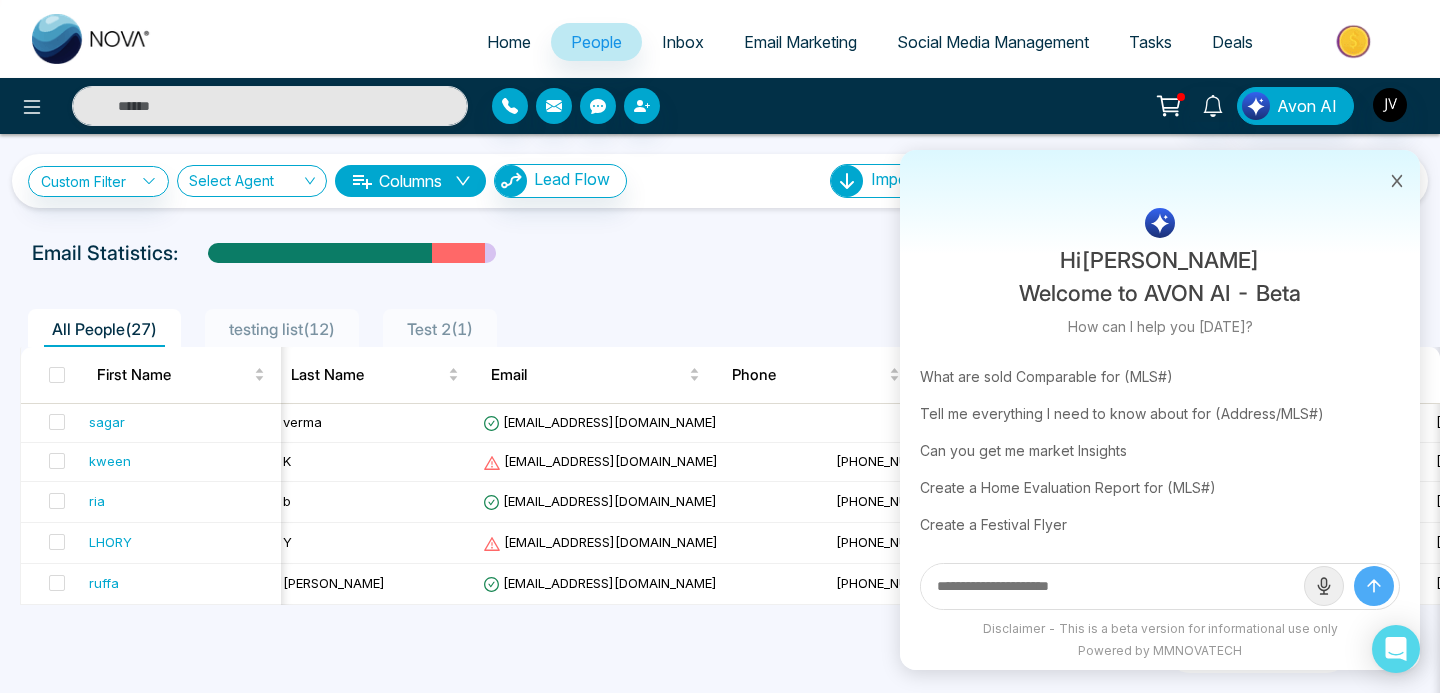 click at bounding box center [1112, 586] 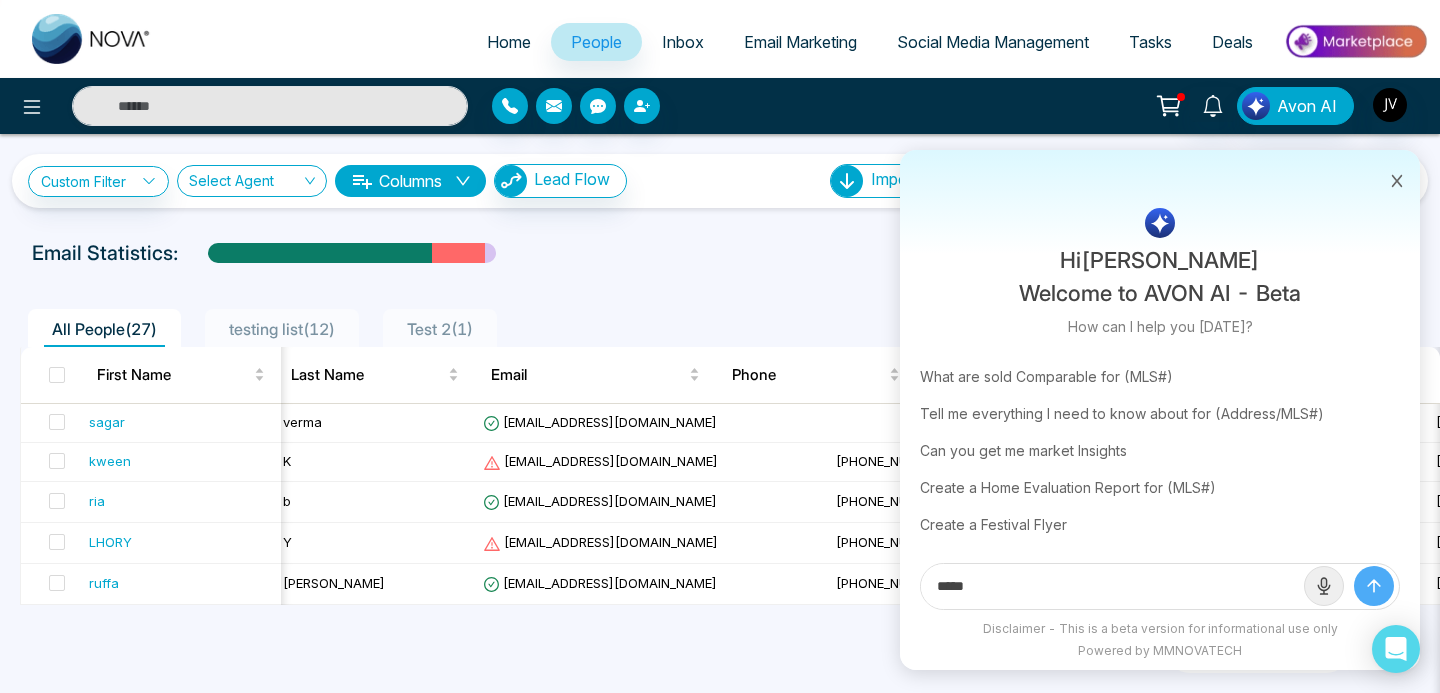 type on "*****" 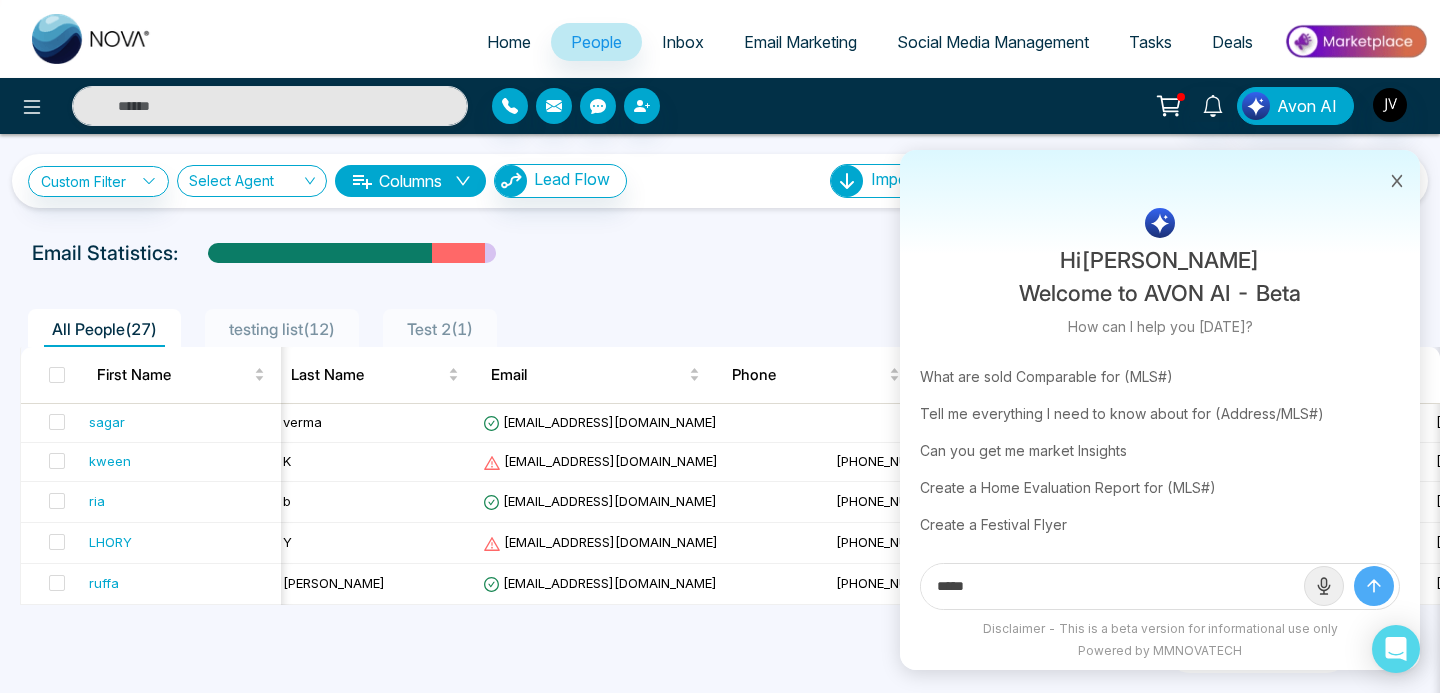 click at bounding box center [1374, 586] 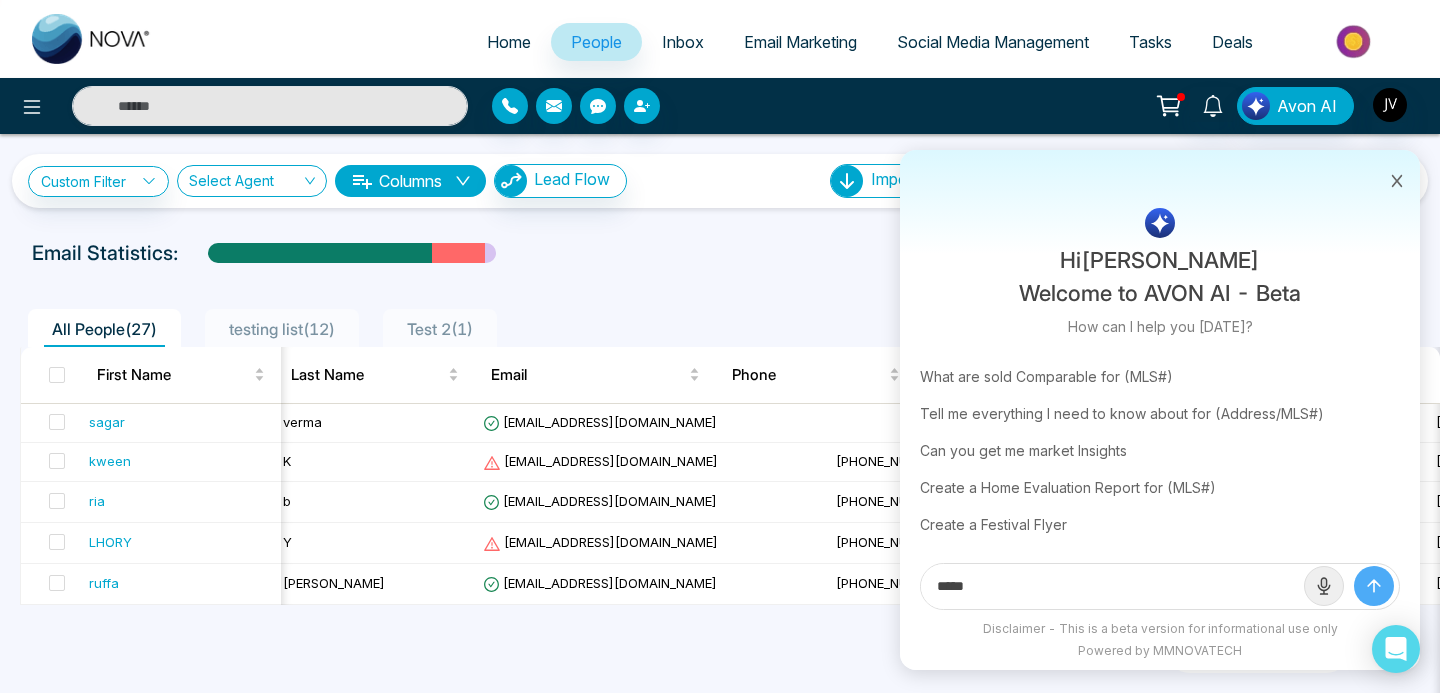type 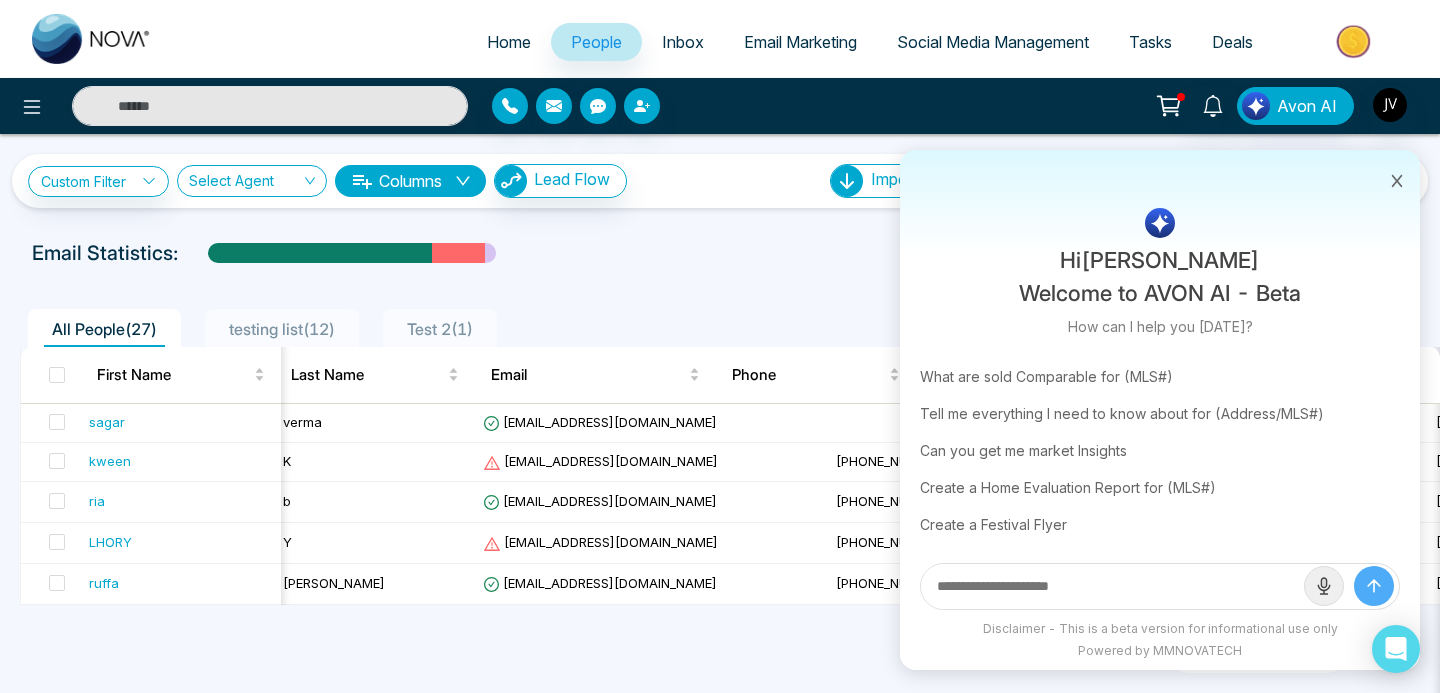 scroll, scrollTop: 0, scrollLeft: 0, axis: both 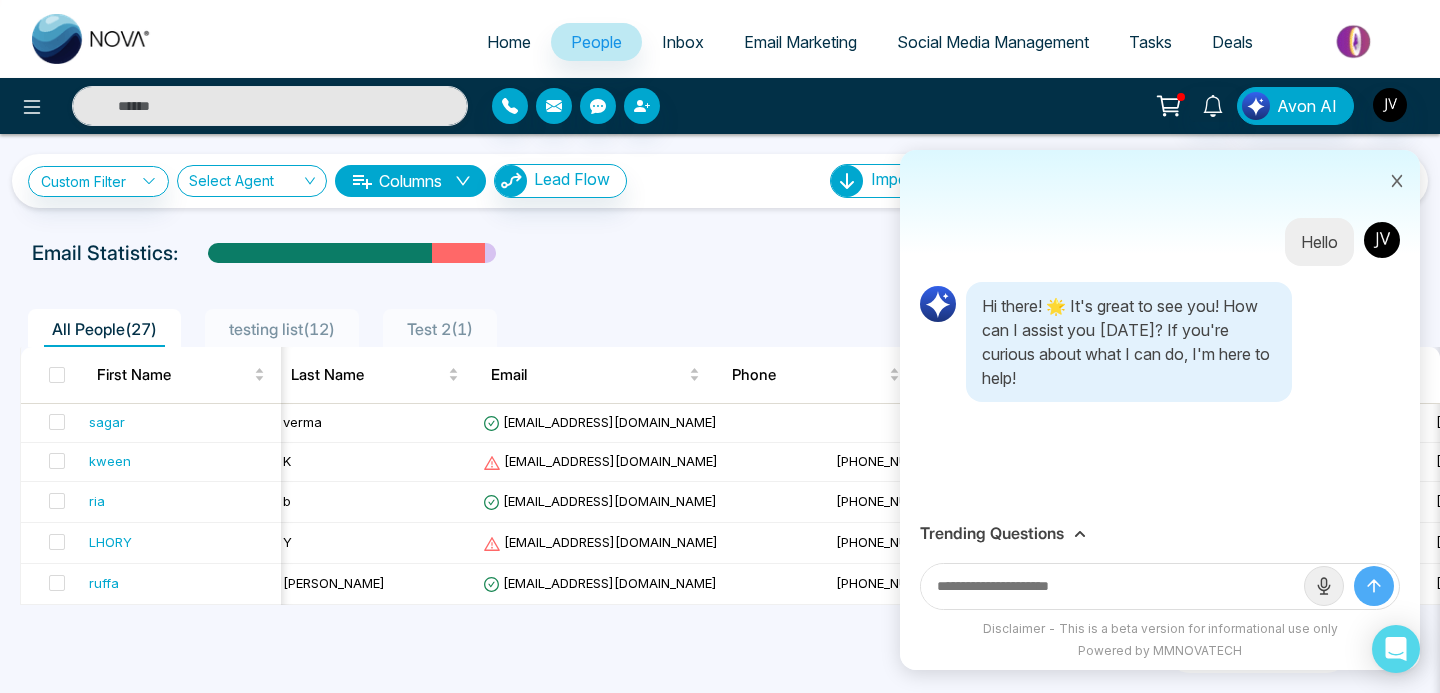 click at bounding box center [1112, 586] 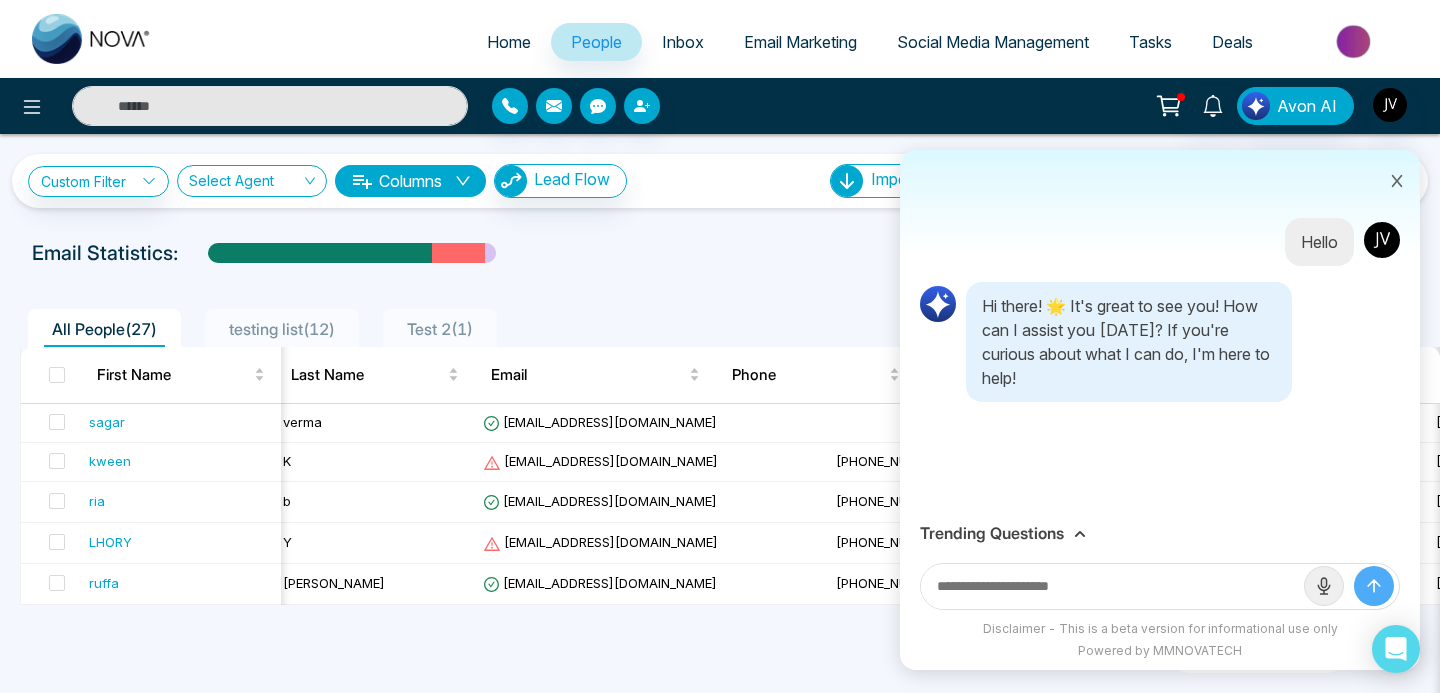 click on "Home" at bounding box center [509, 42] 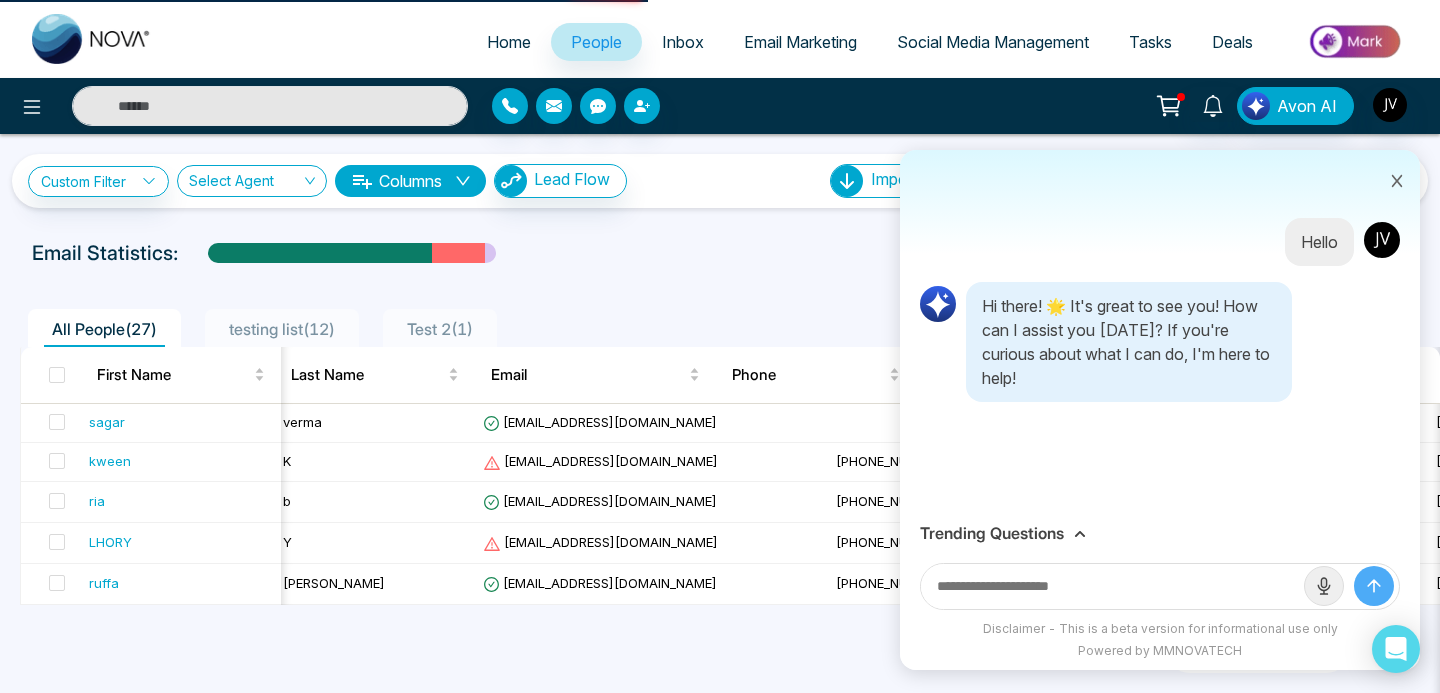 select on "*" 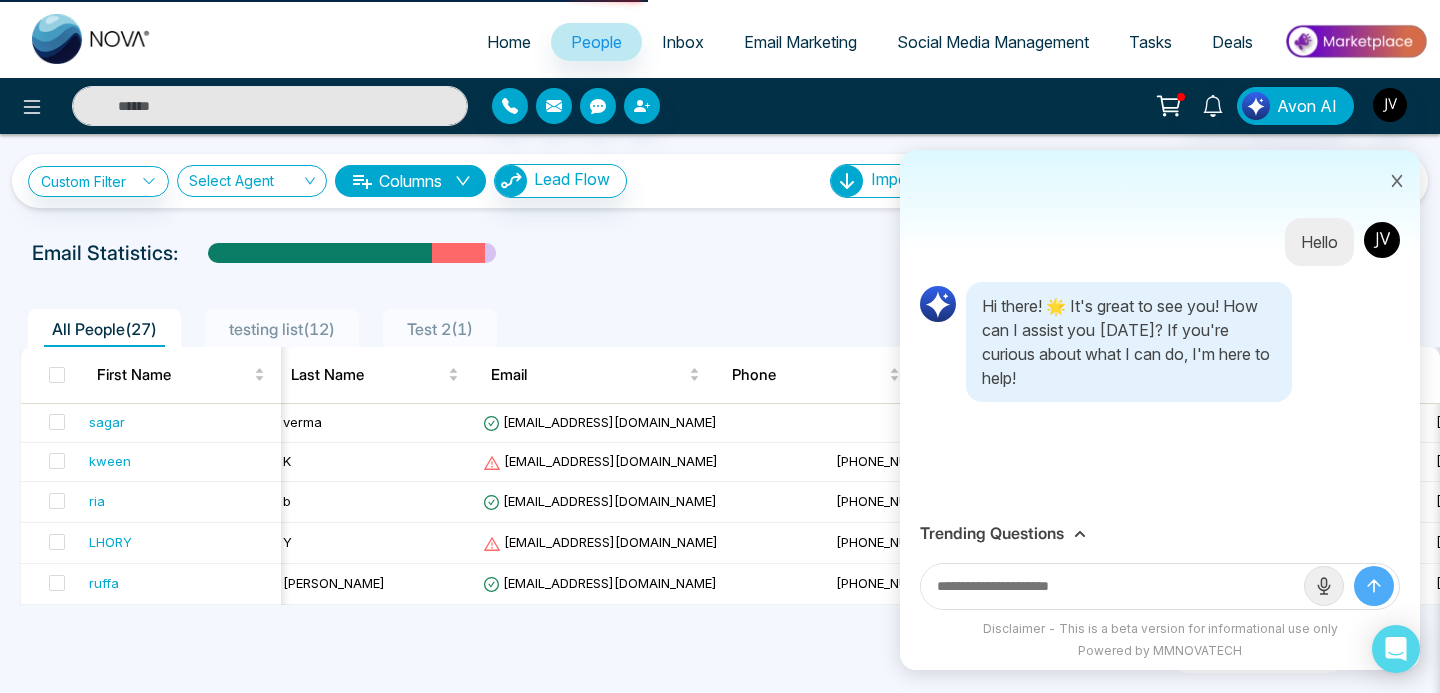 select on "*" 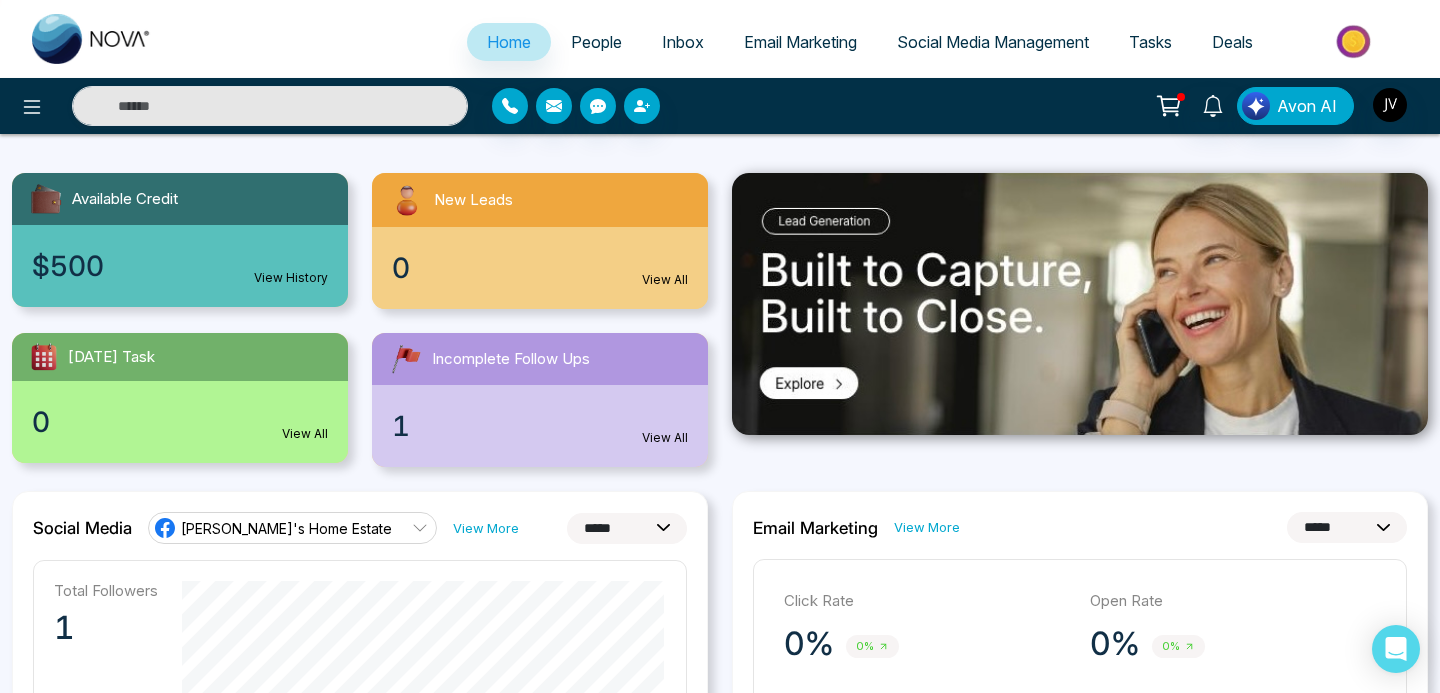 scroll, scrollTop: 0, scrollLeft: 0, axis: both 